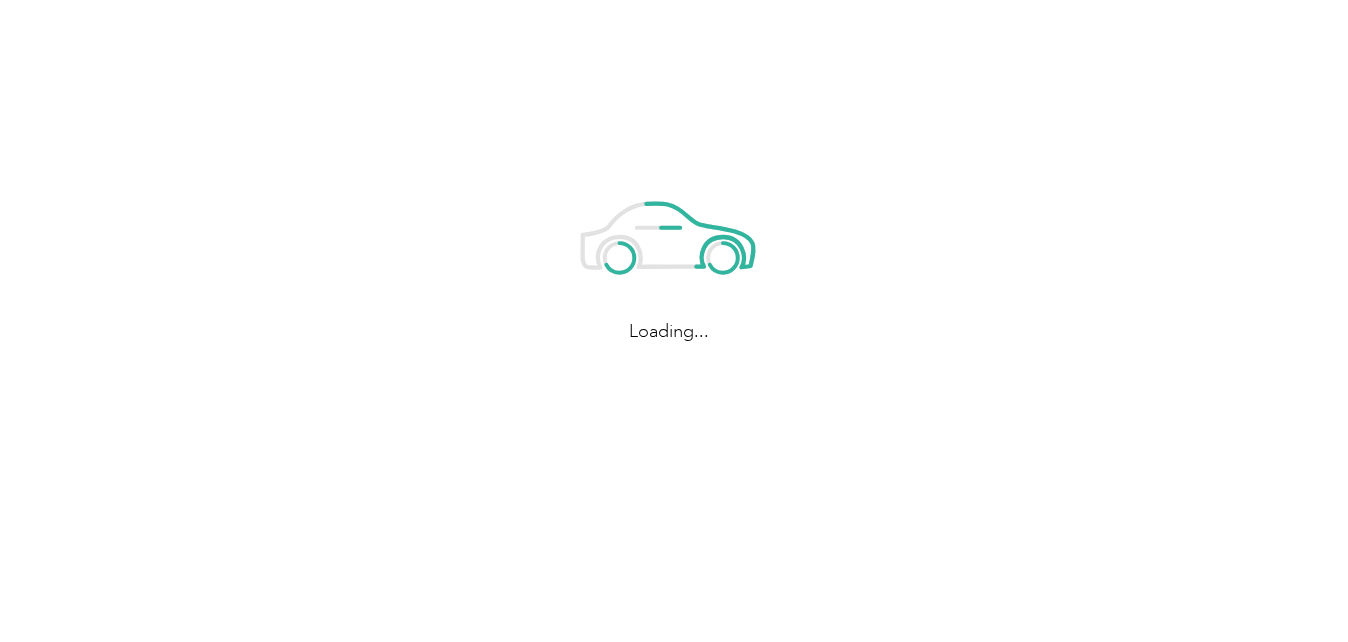 scroll, scrollTop: 0, scrollLeft: 0, axis: both 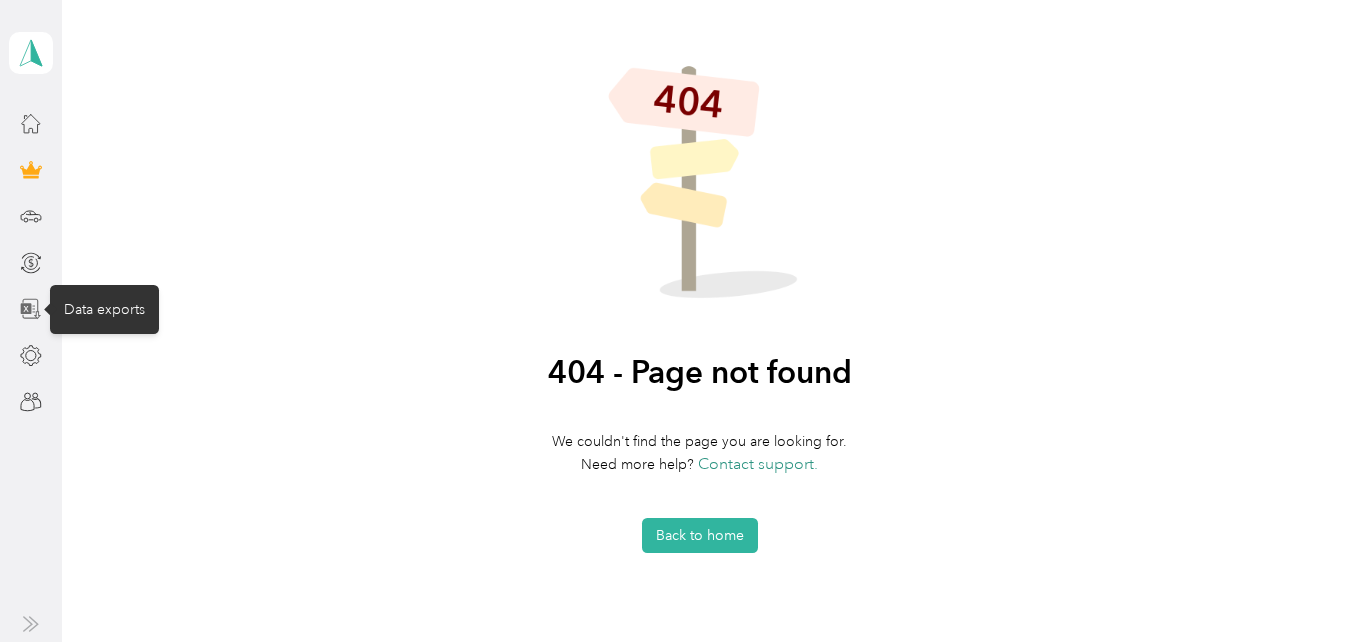click 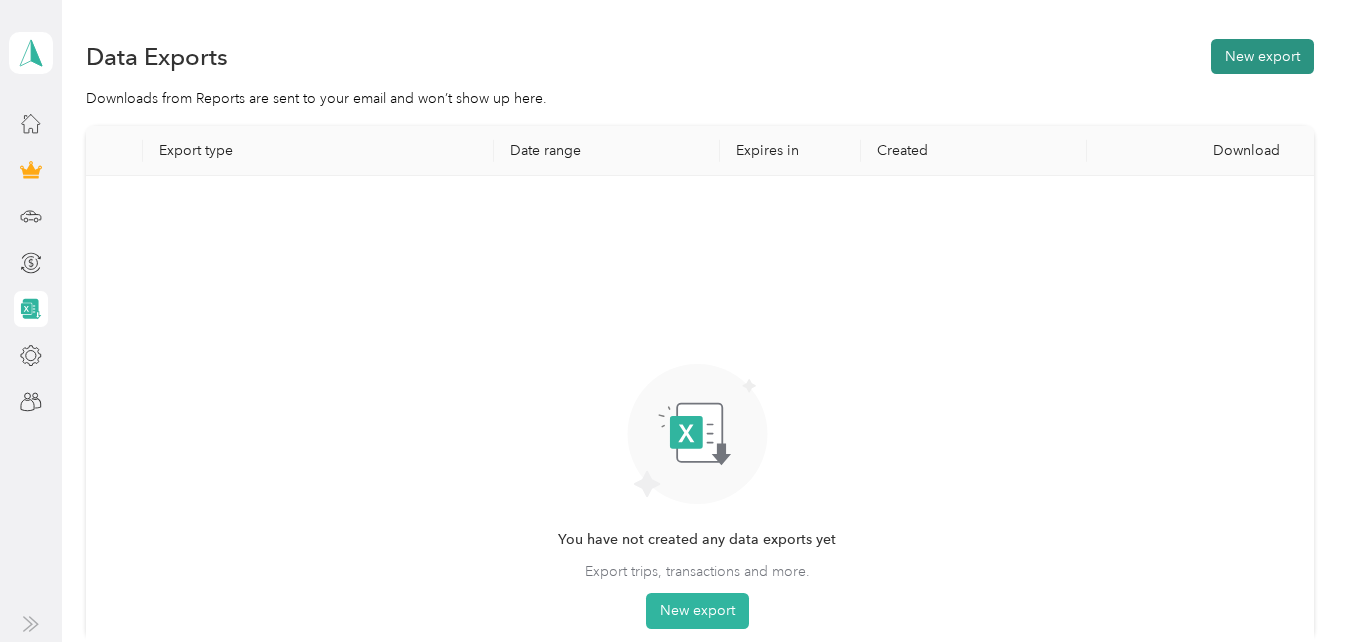 click on "New export" at bounding box center (1262, 56) 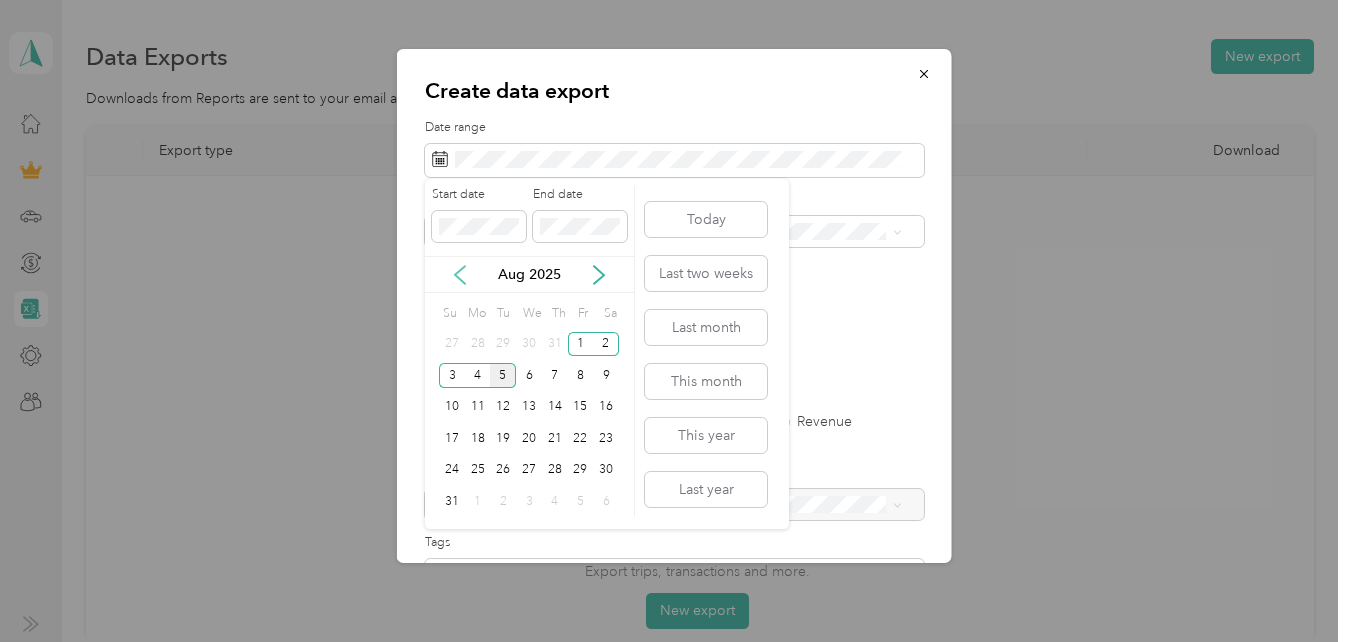 click 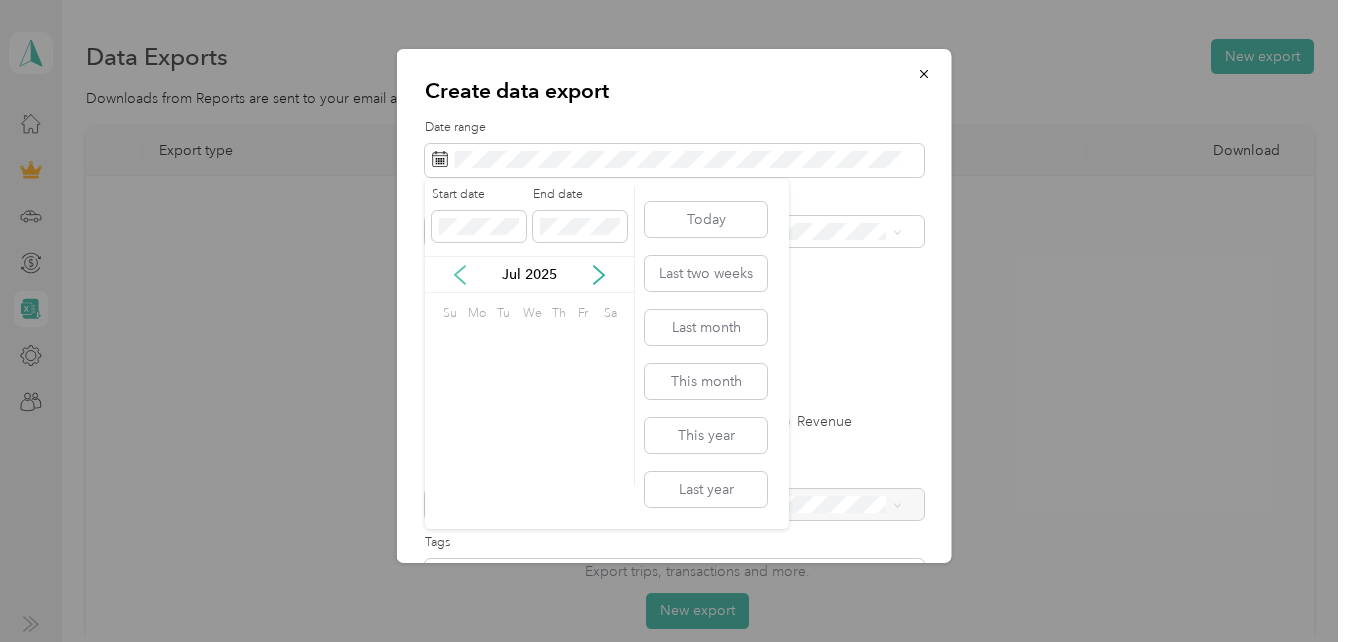 click 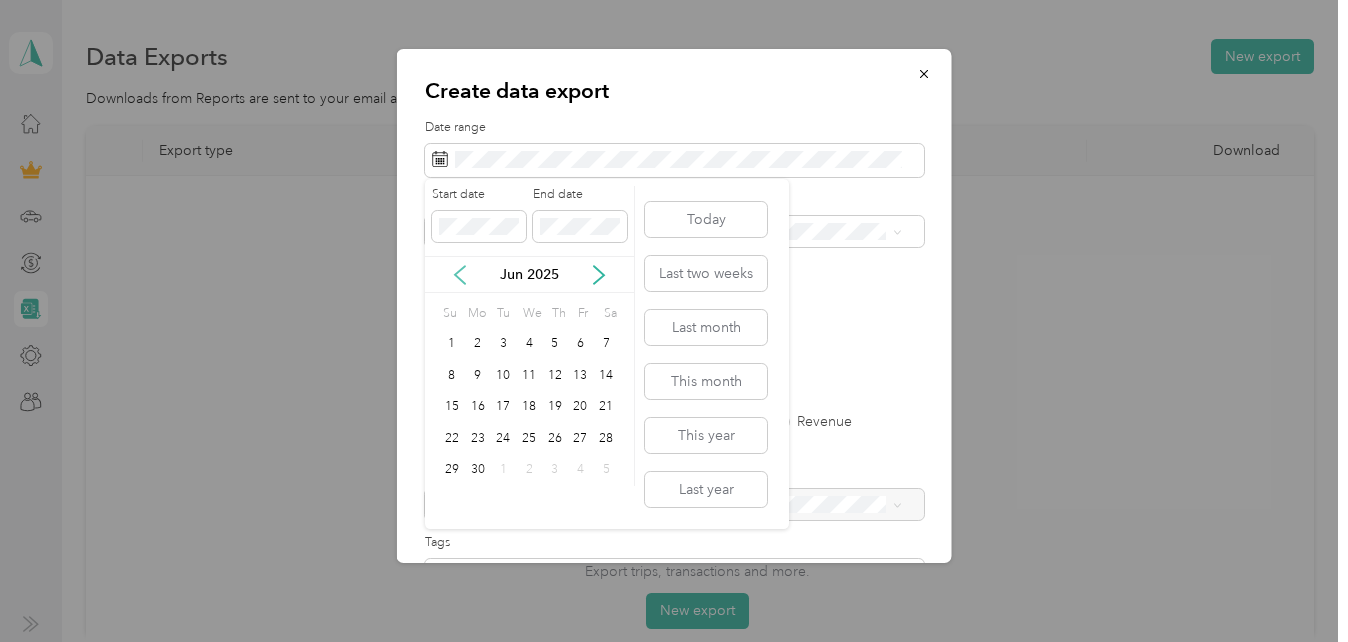 click 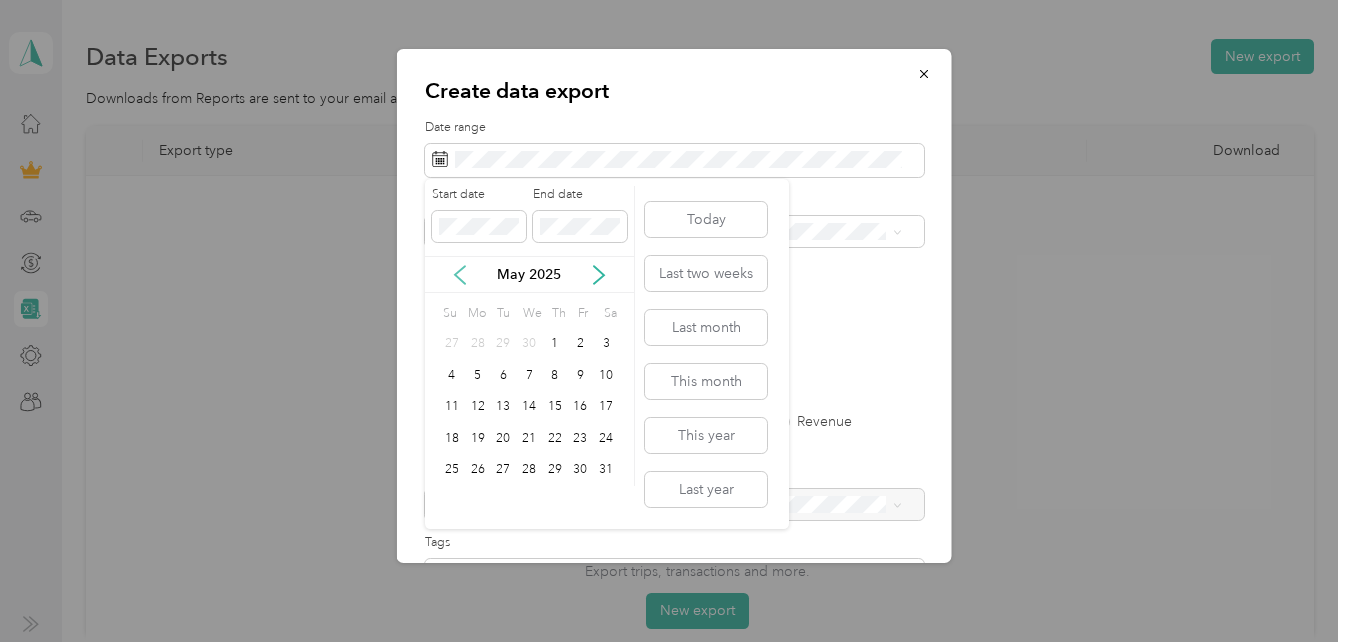 click 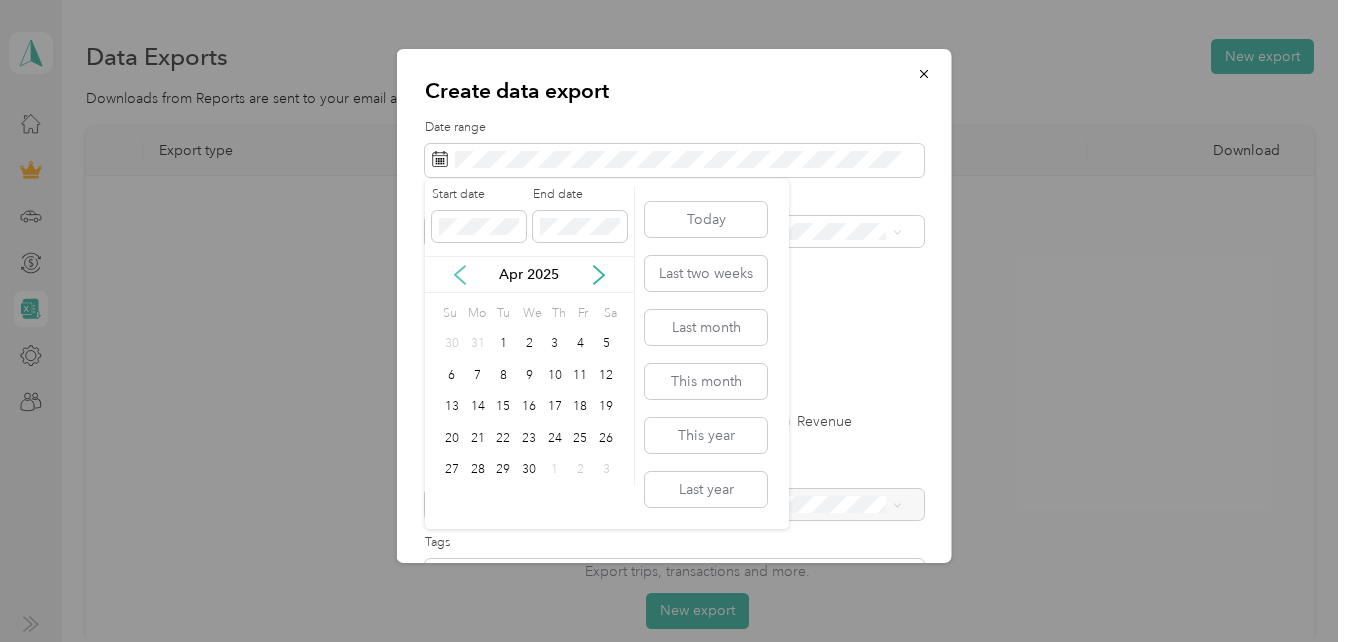 click 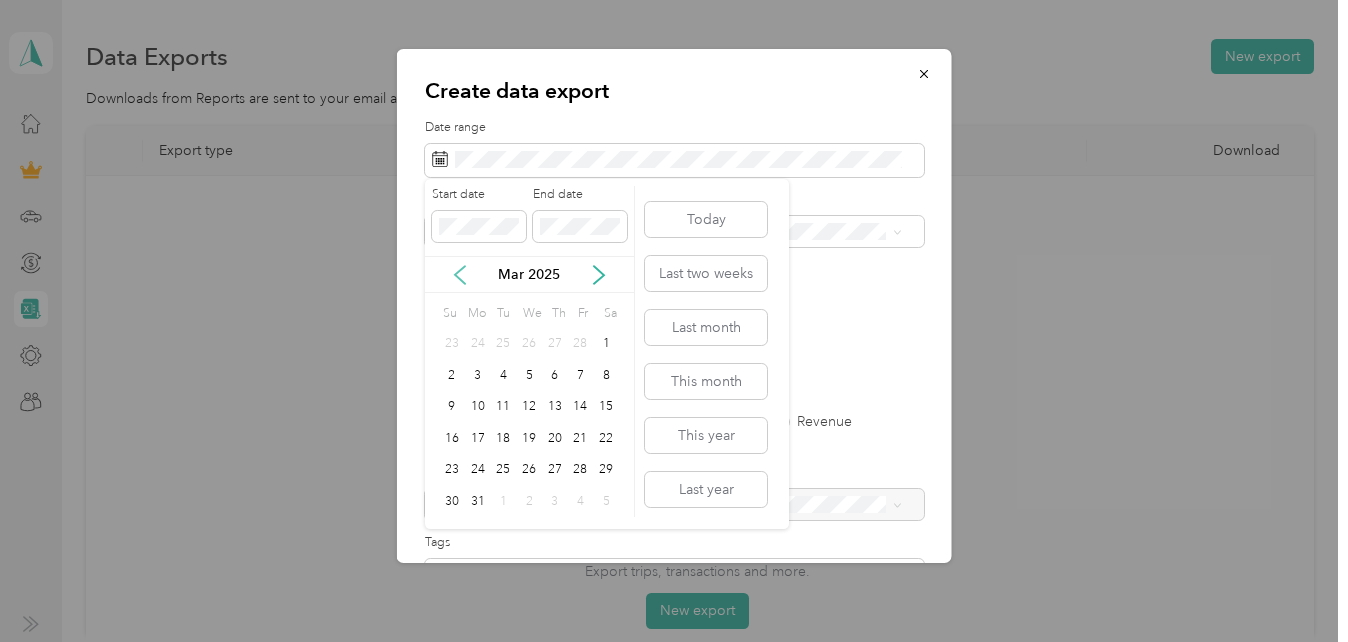 click 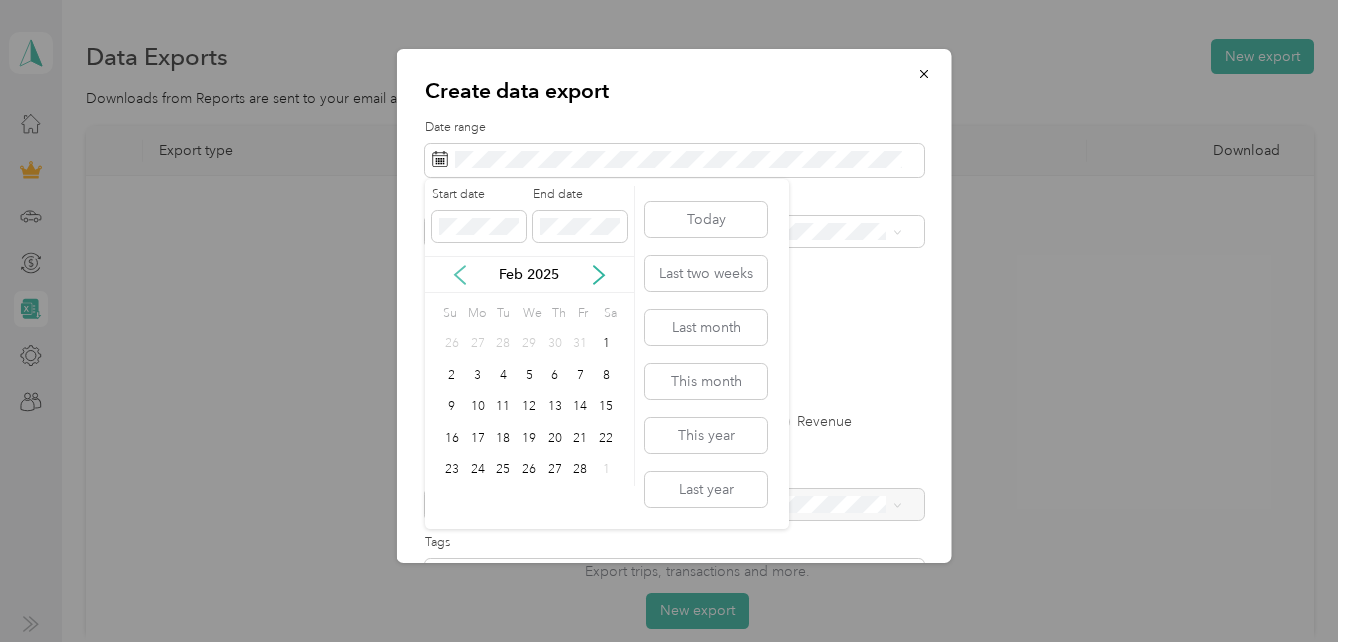 click 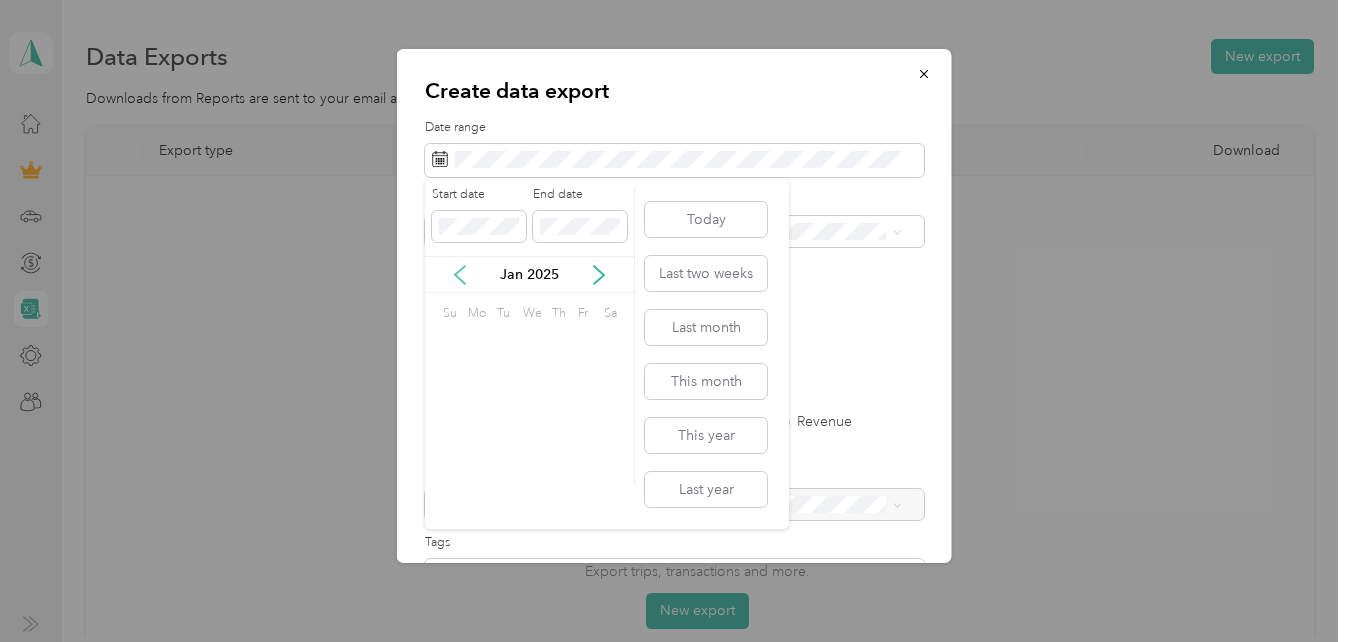 click 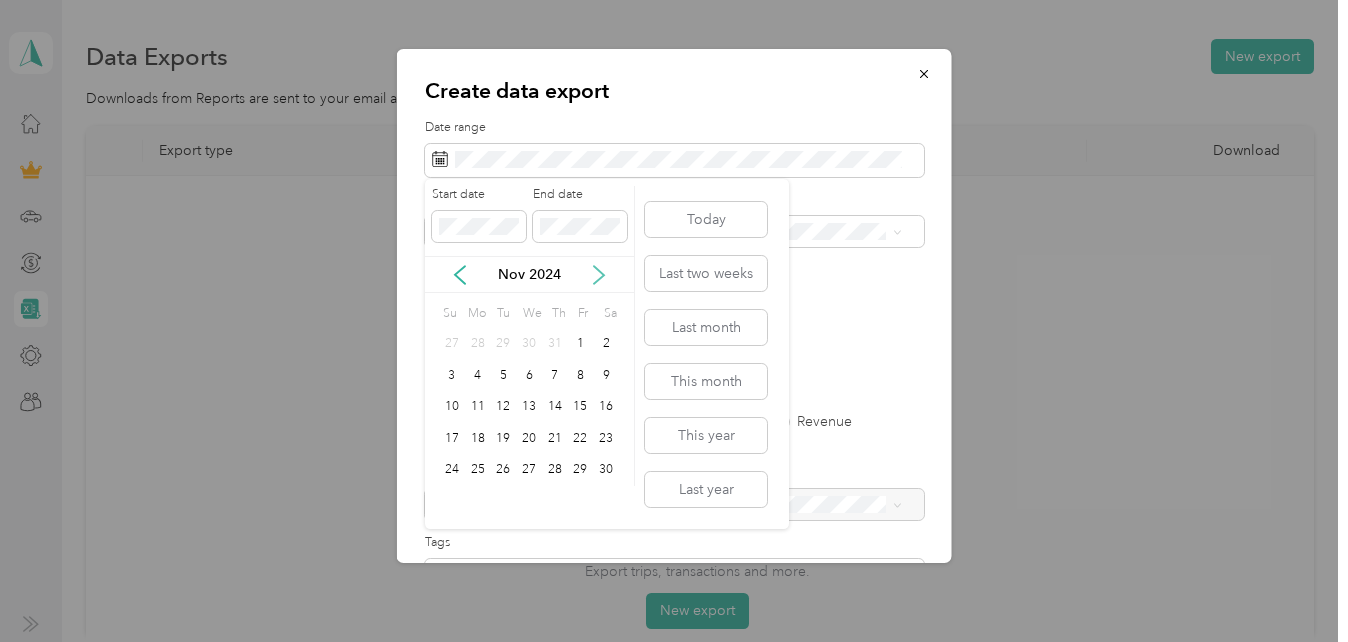 click 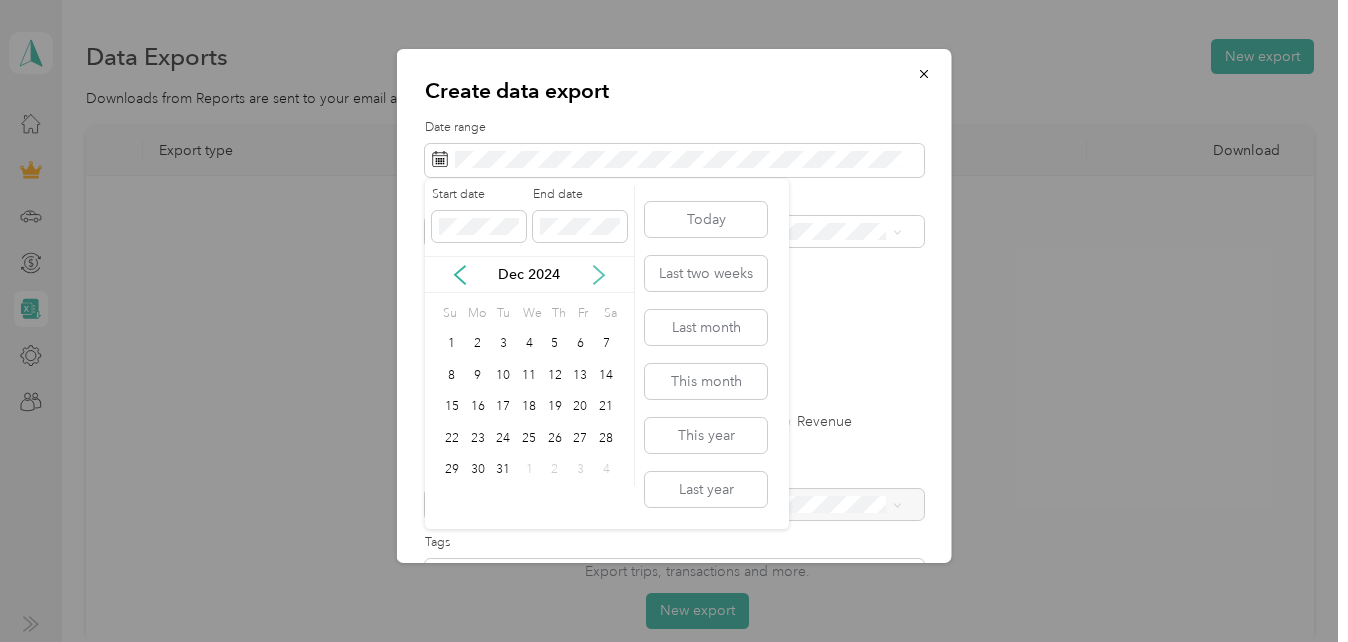 click 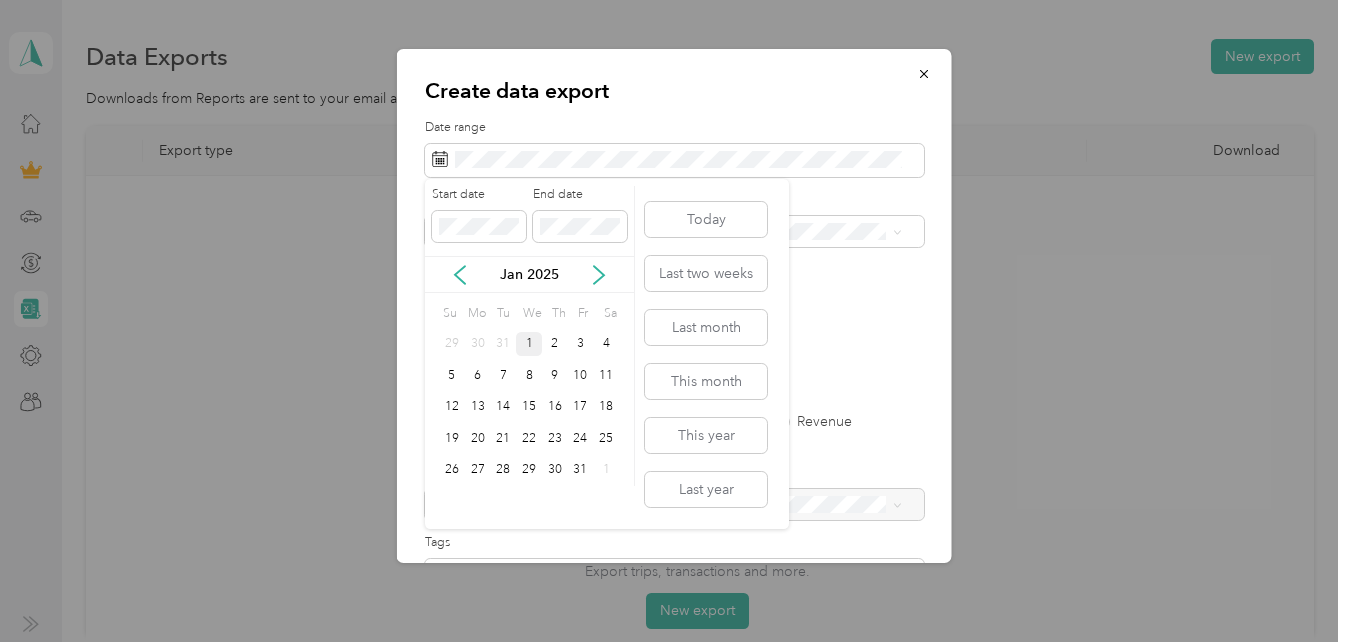 click on "1" at bounding box center [529, 344] 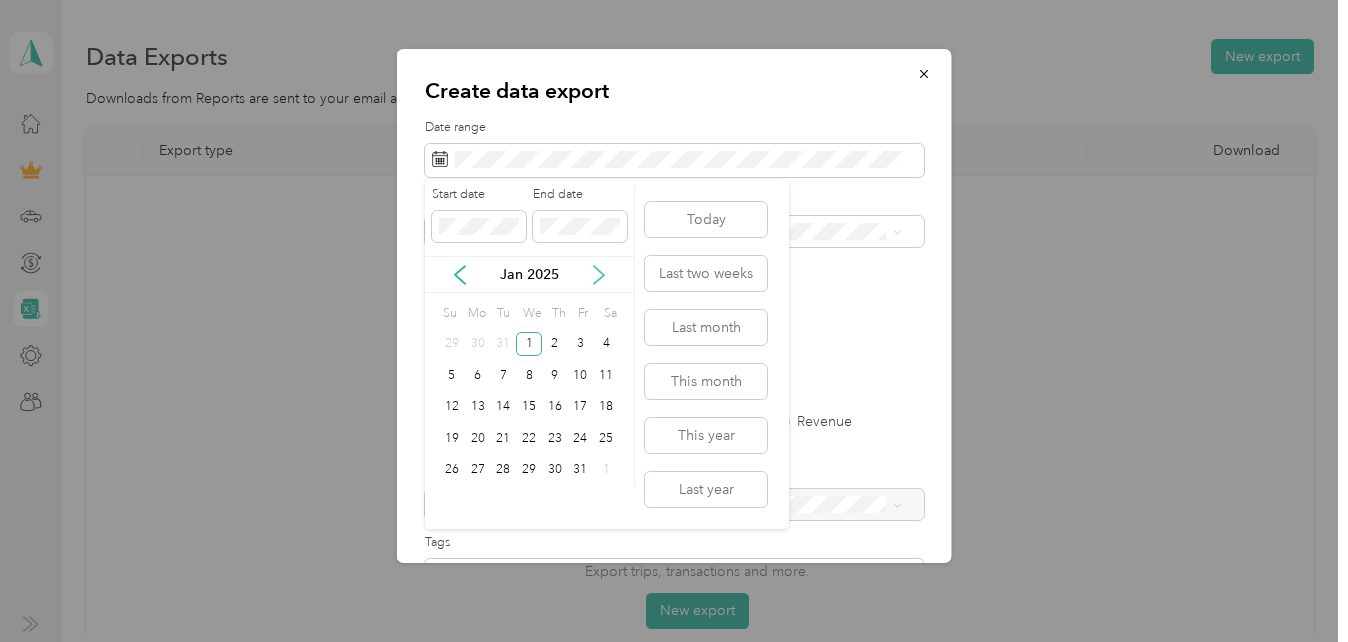 click 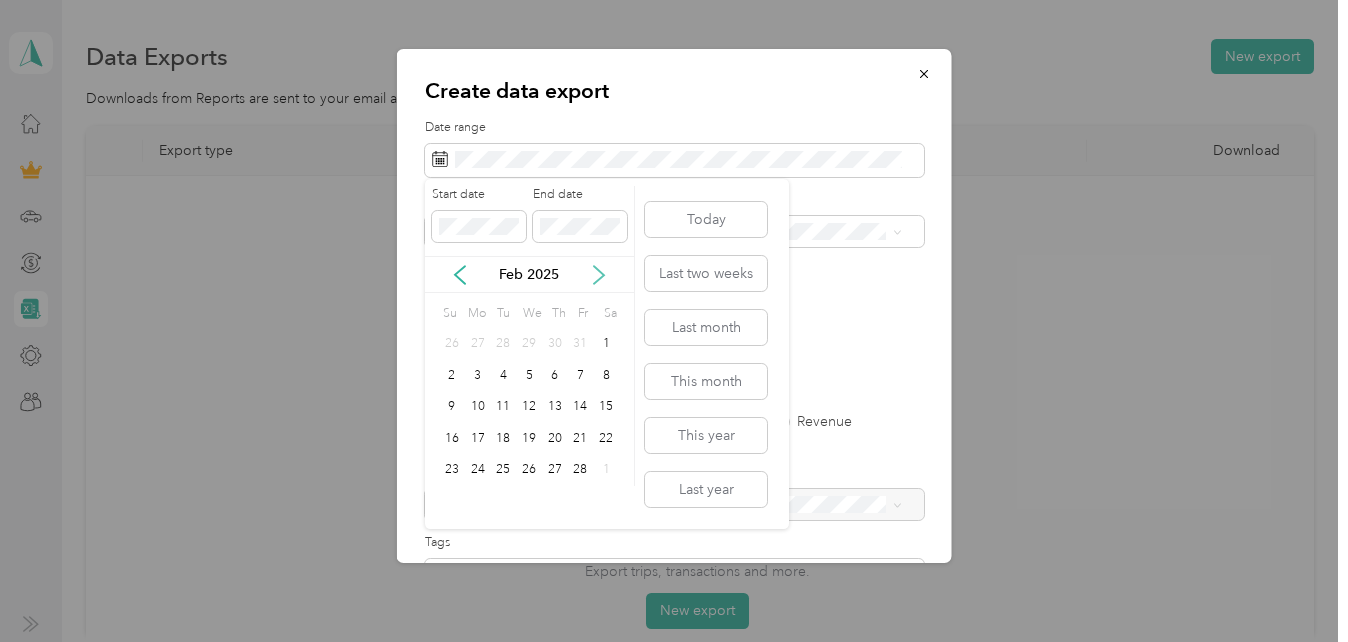 click 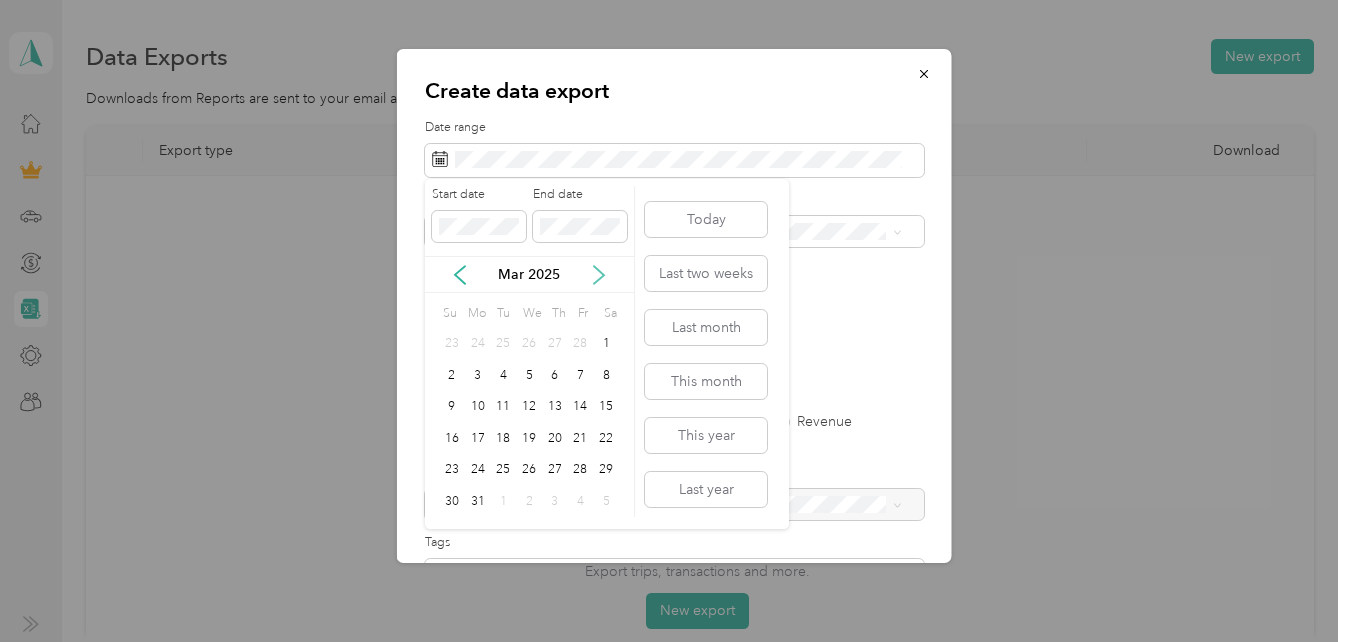 click 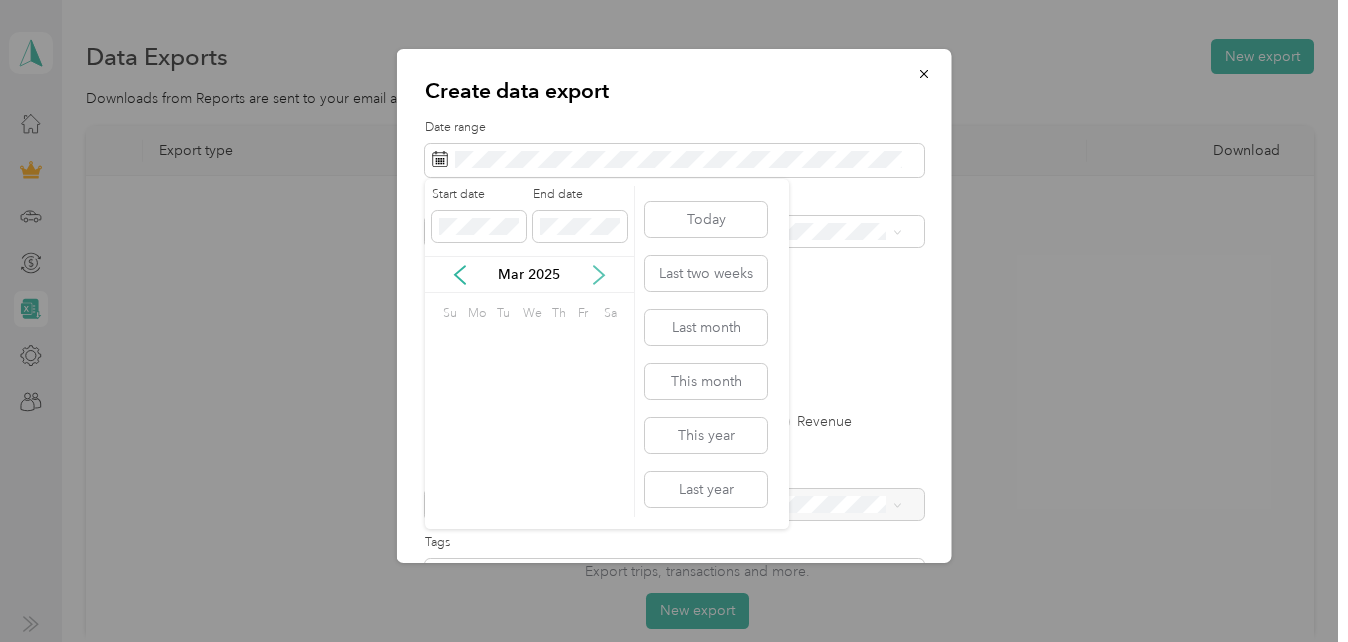 click 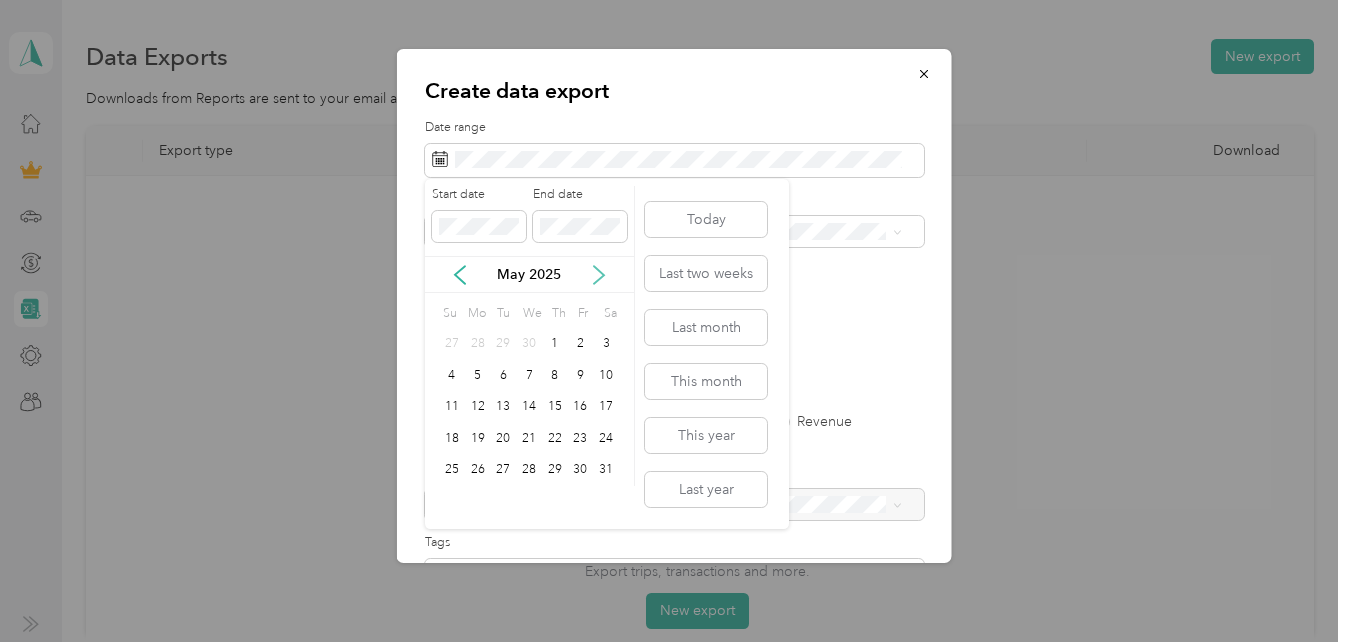 click 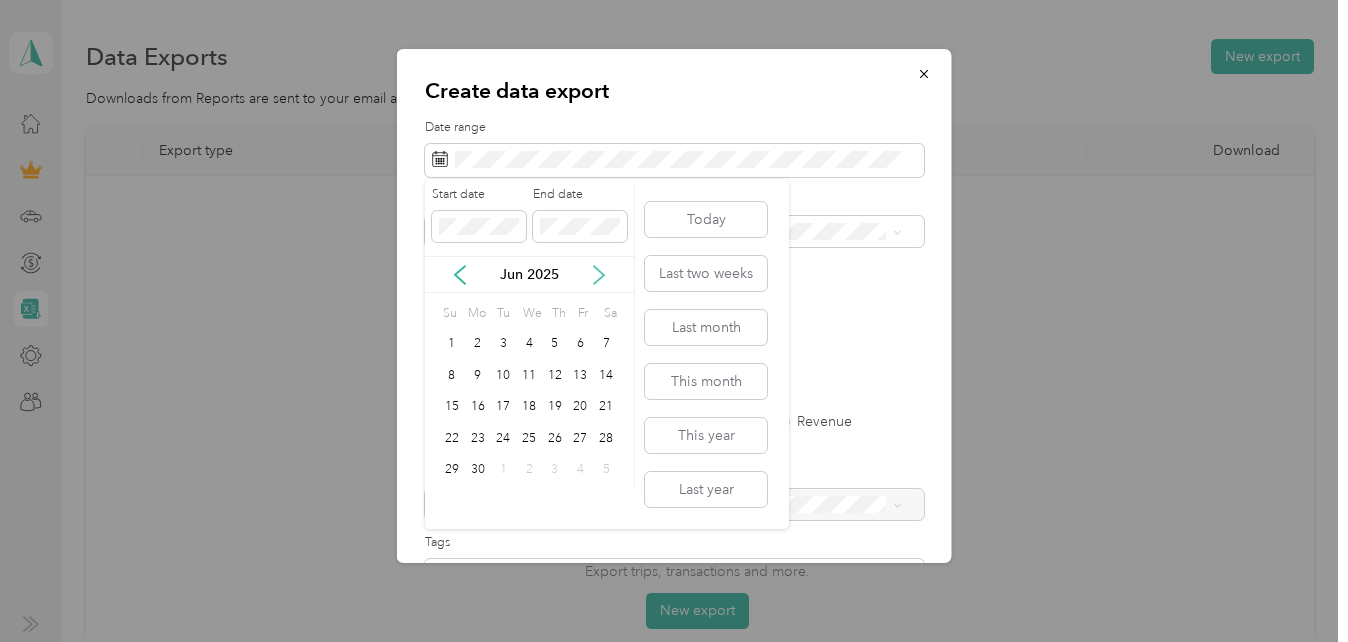 click 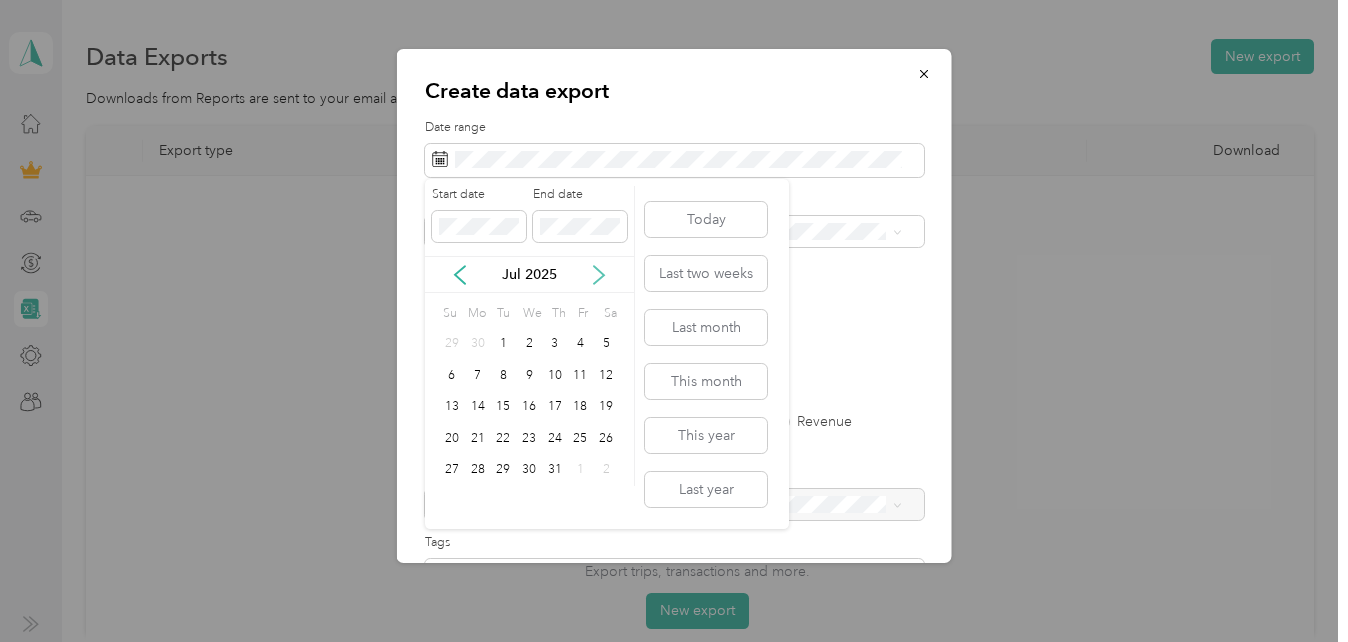 click 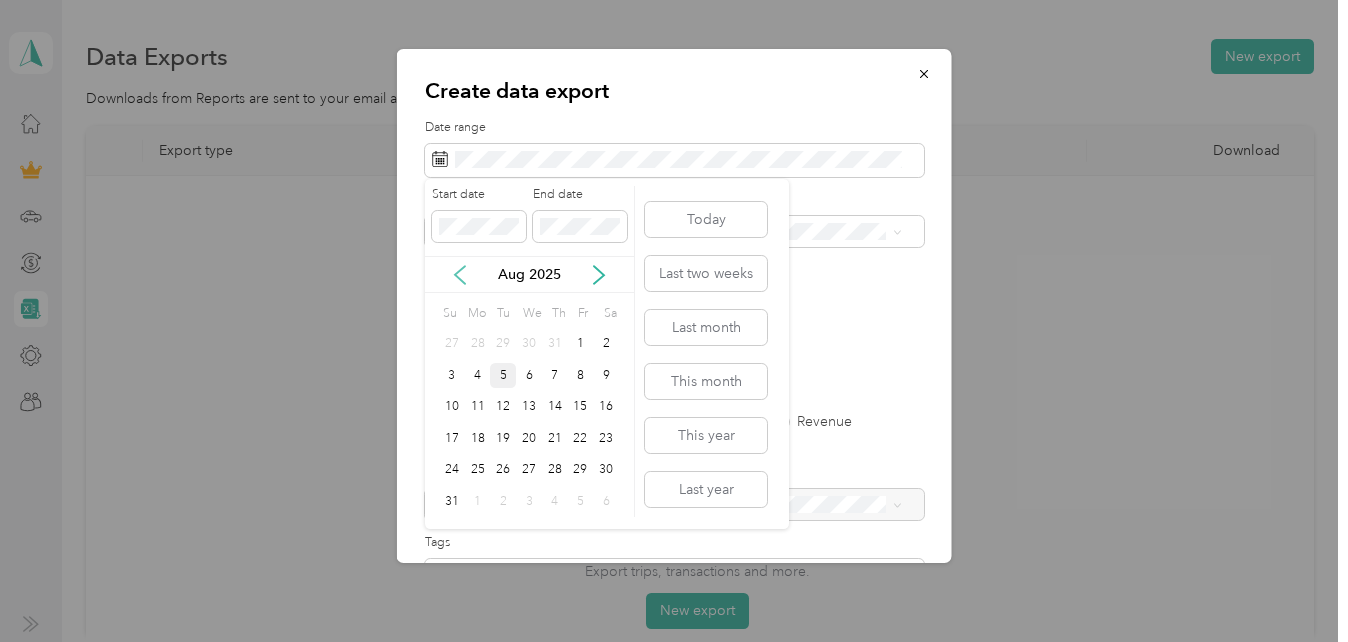 click 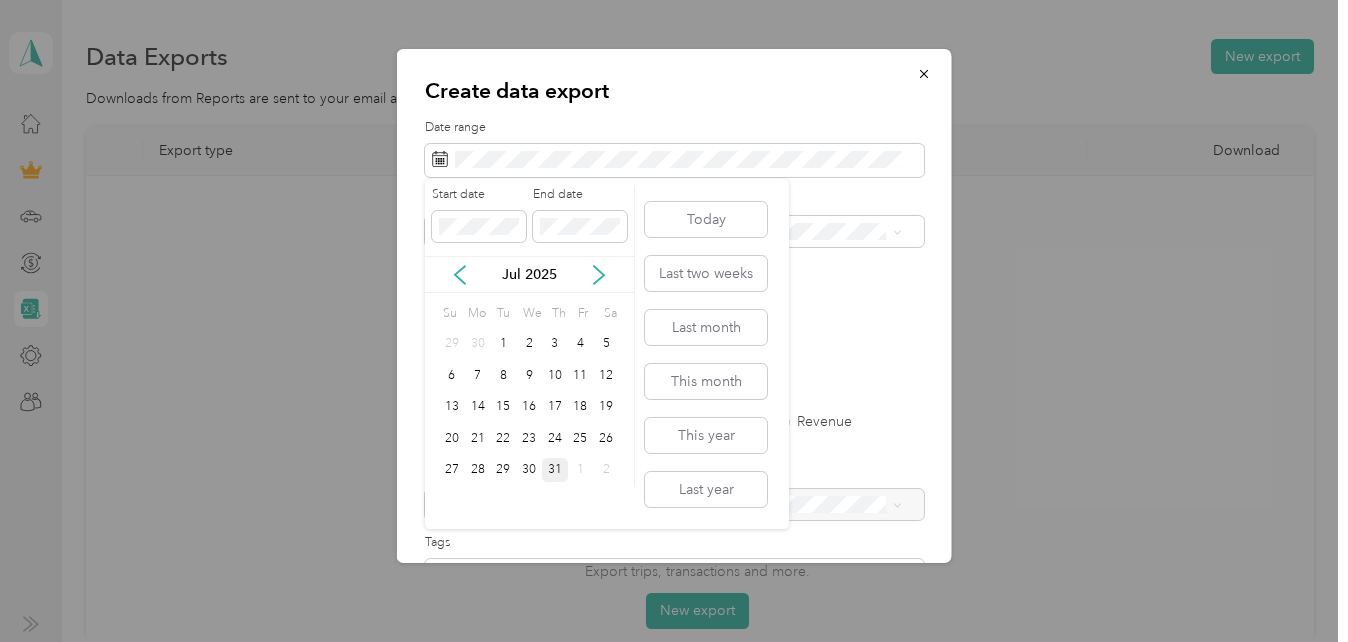 click on "31" at bounding box center [555, 470] 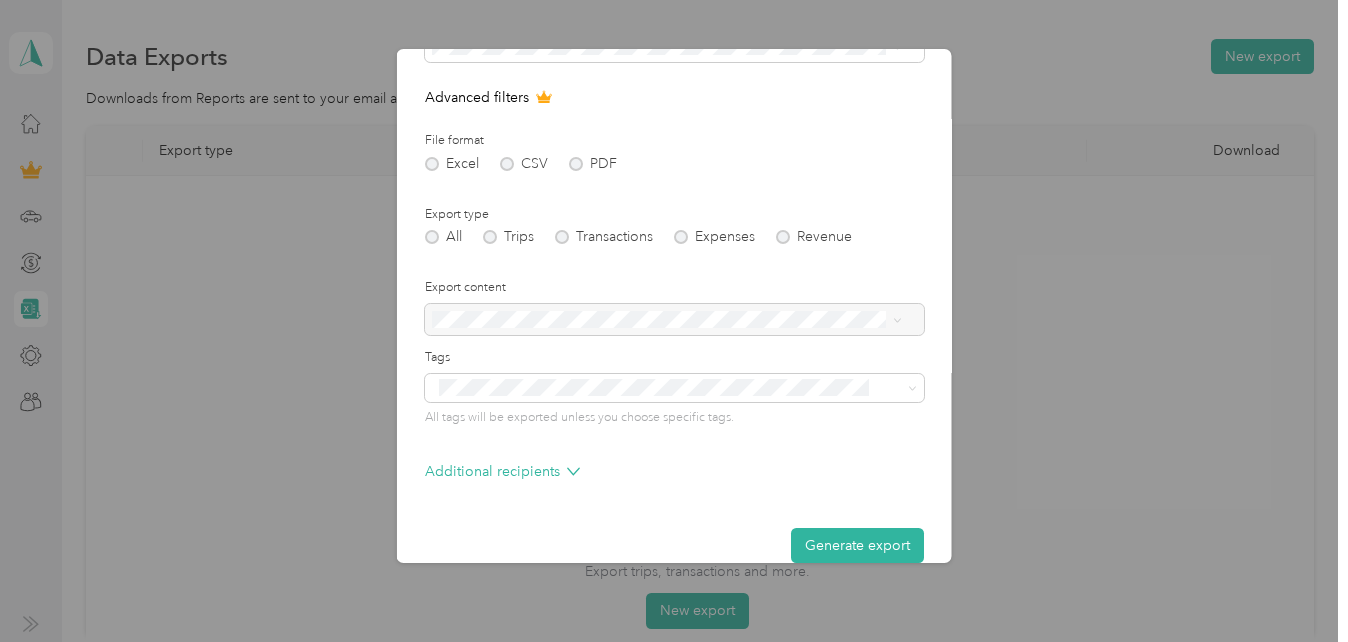 scroll, scrollTop: 213, scrollLeft: 0, axis: vertical 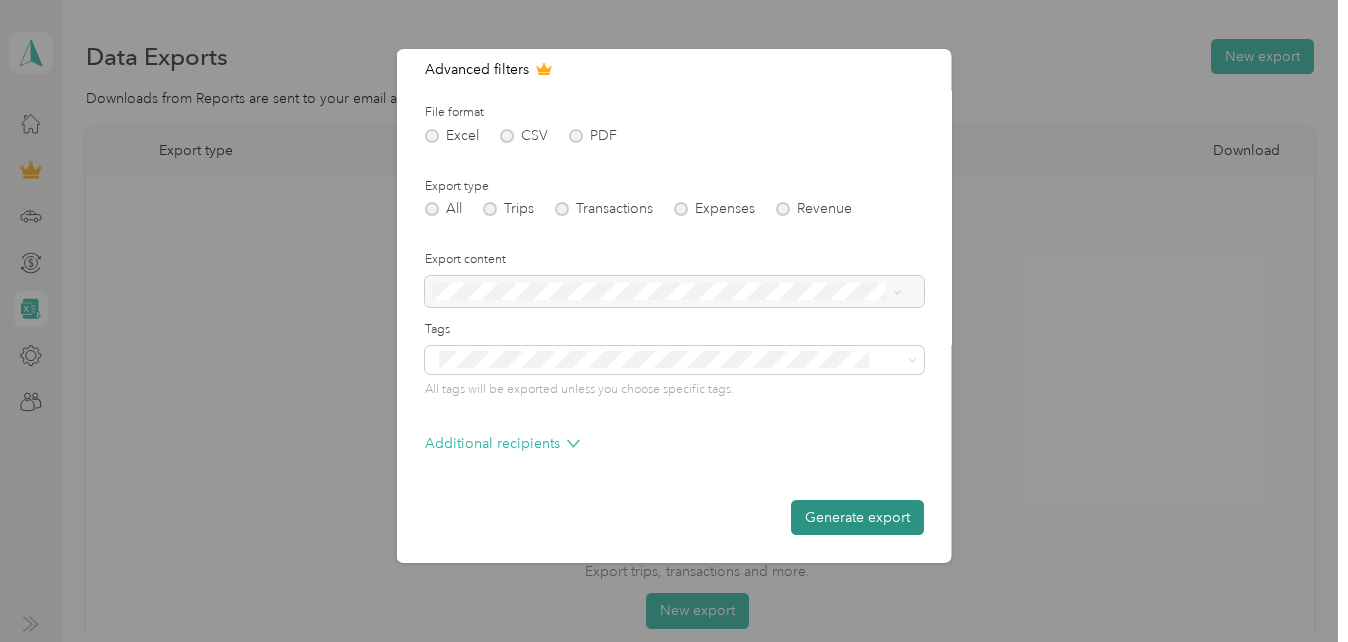 click on "Generate export" at bounding box center (857, 517) 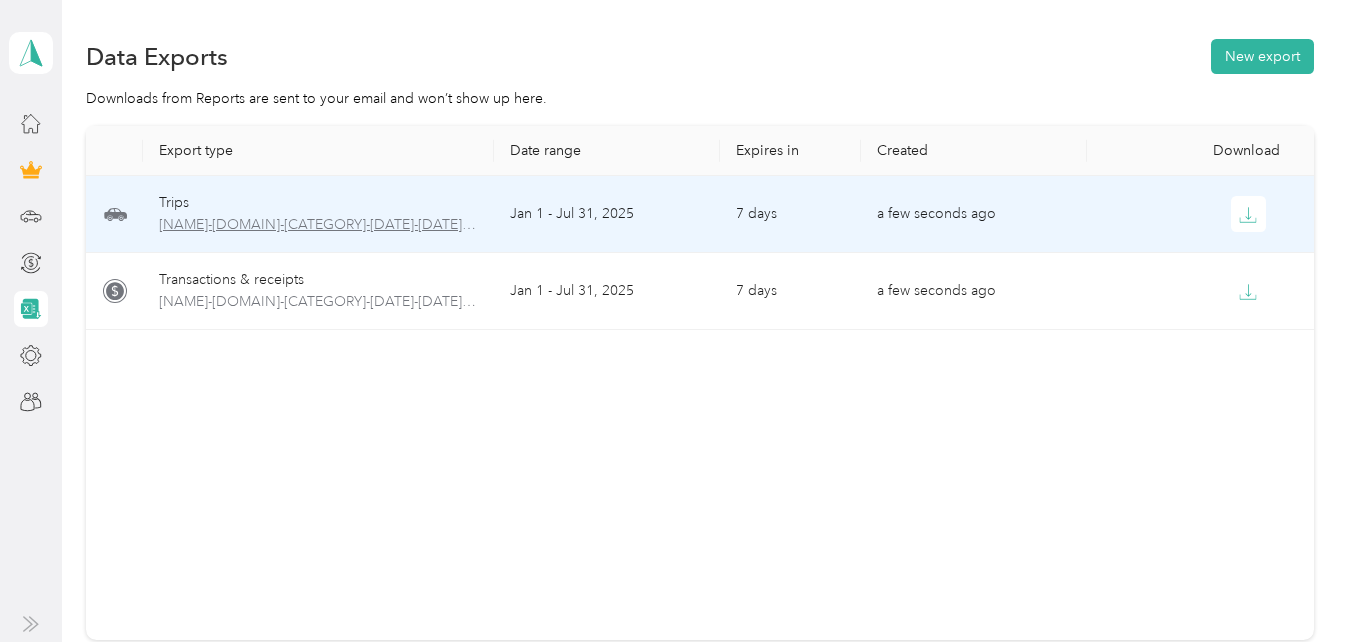 click on "[NAME]-[DOMAIN]-[CATEGORY]-[DATE]-[DATE].xlsx" at bounding box center (318, 225) 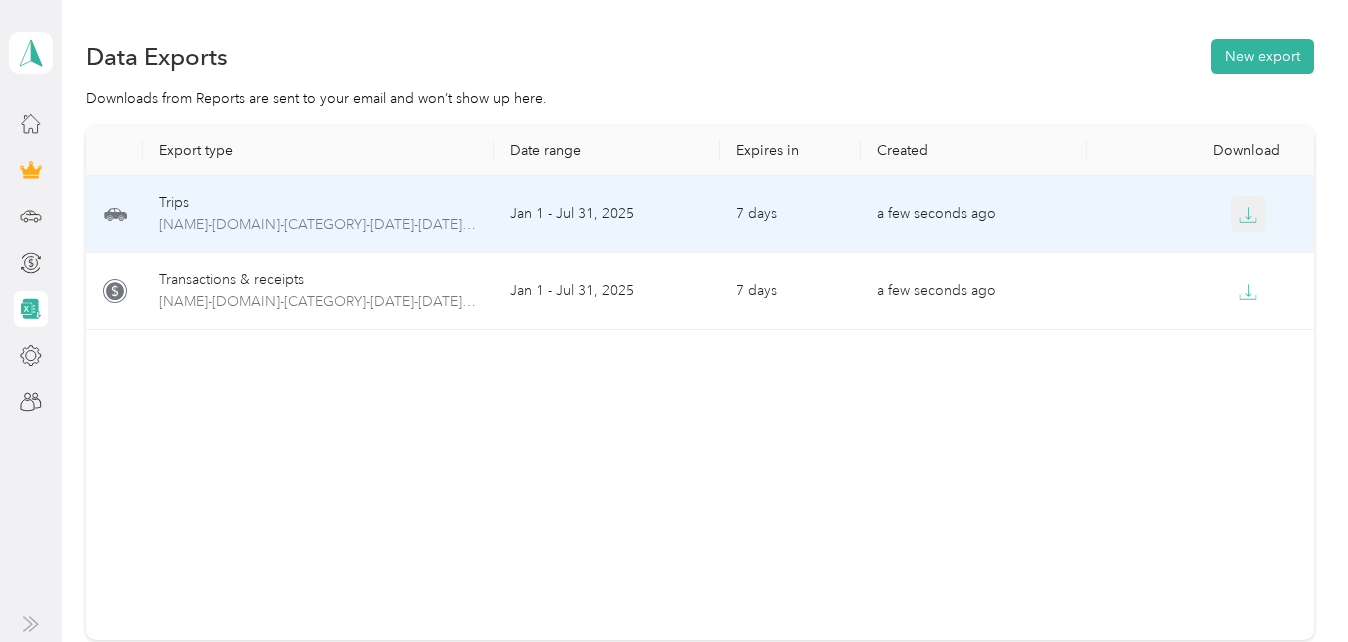 click 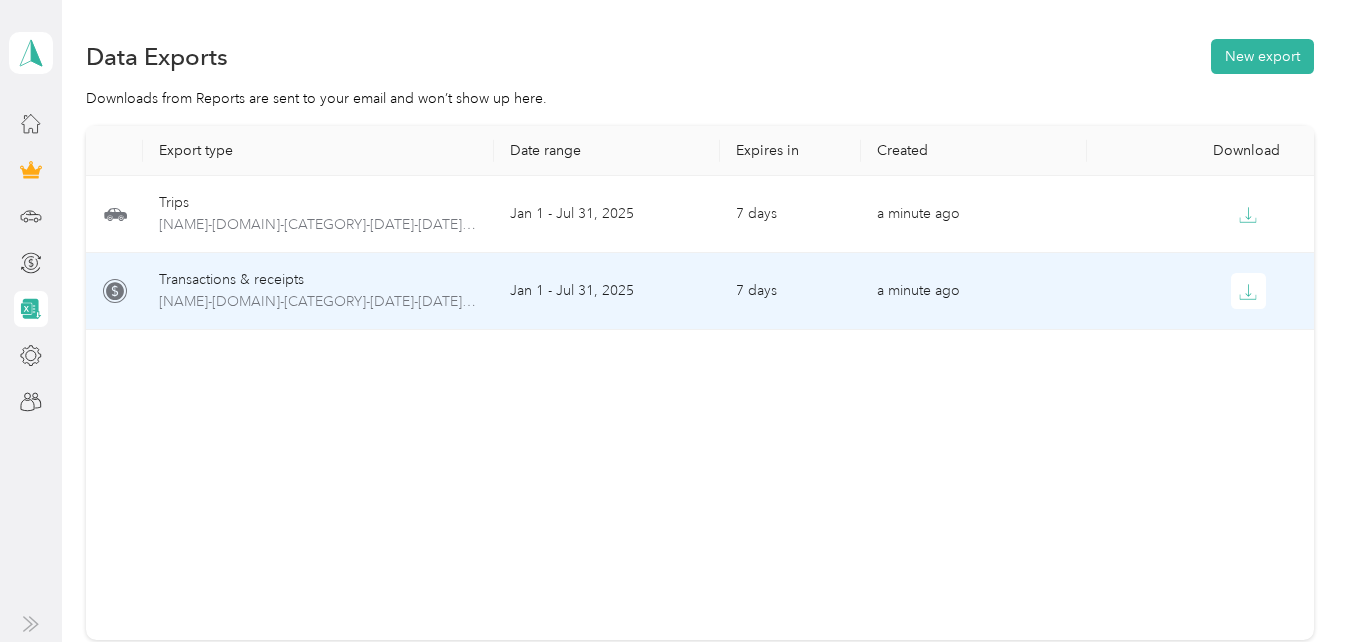 click on "Transactions & receipts" at bounding box center (318, 280) 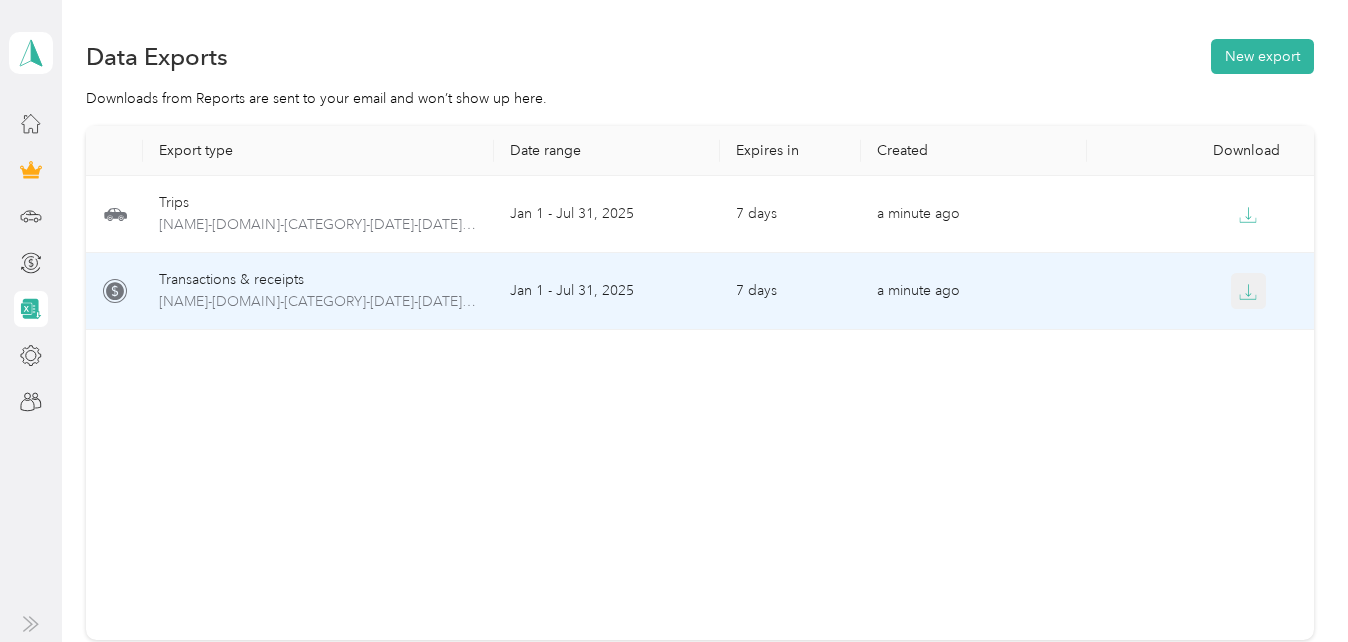 click 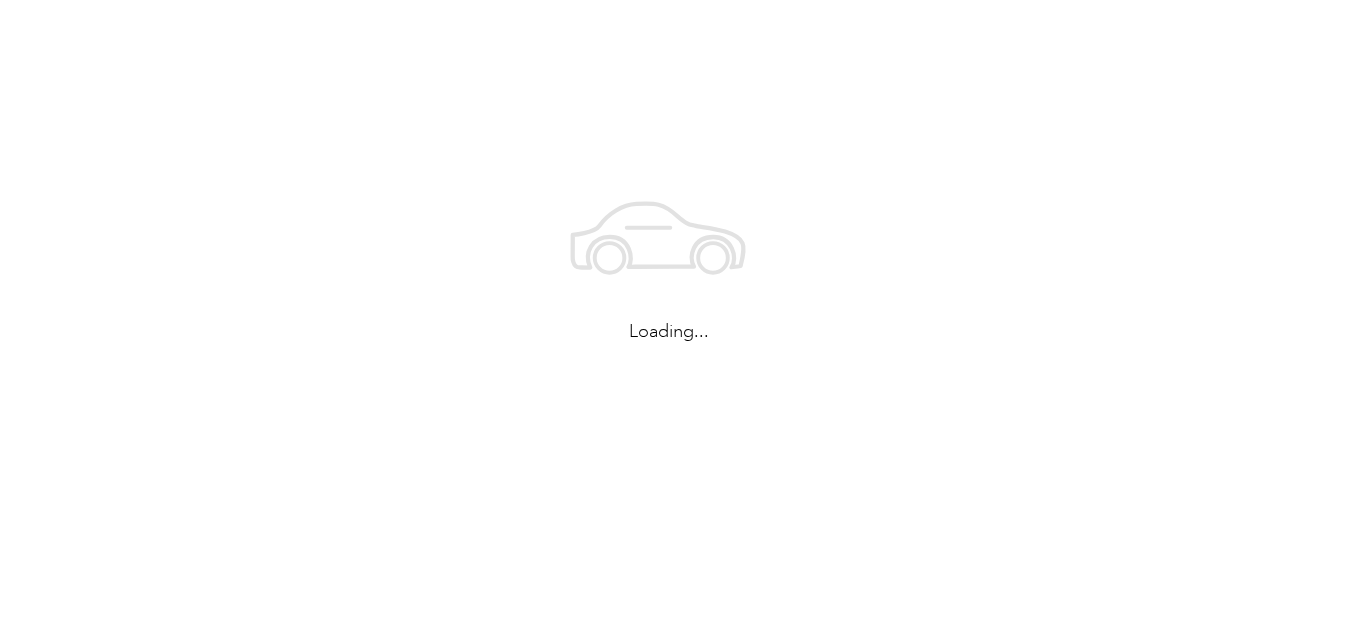 scroll, scrollTop: 0, scrollLeft: 0, axis: both 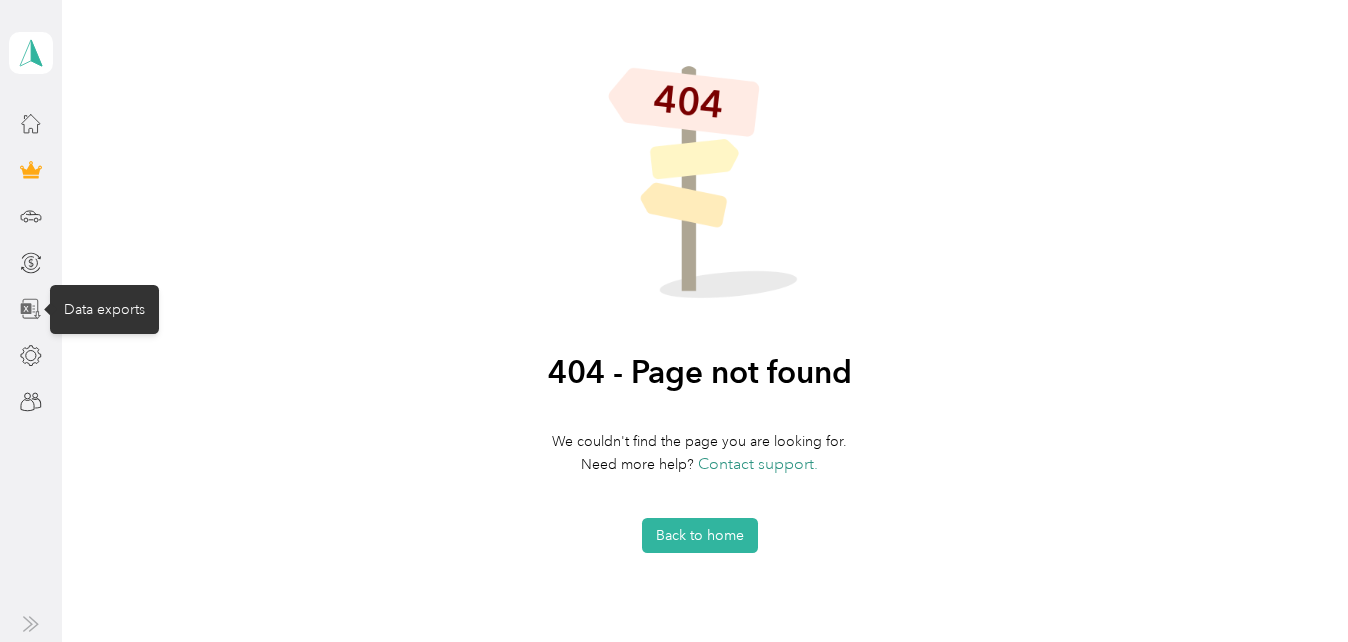 click 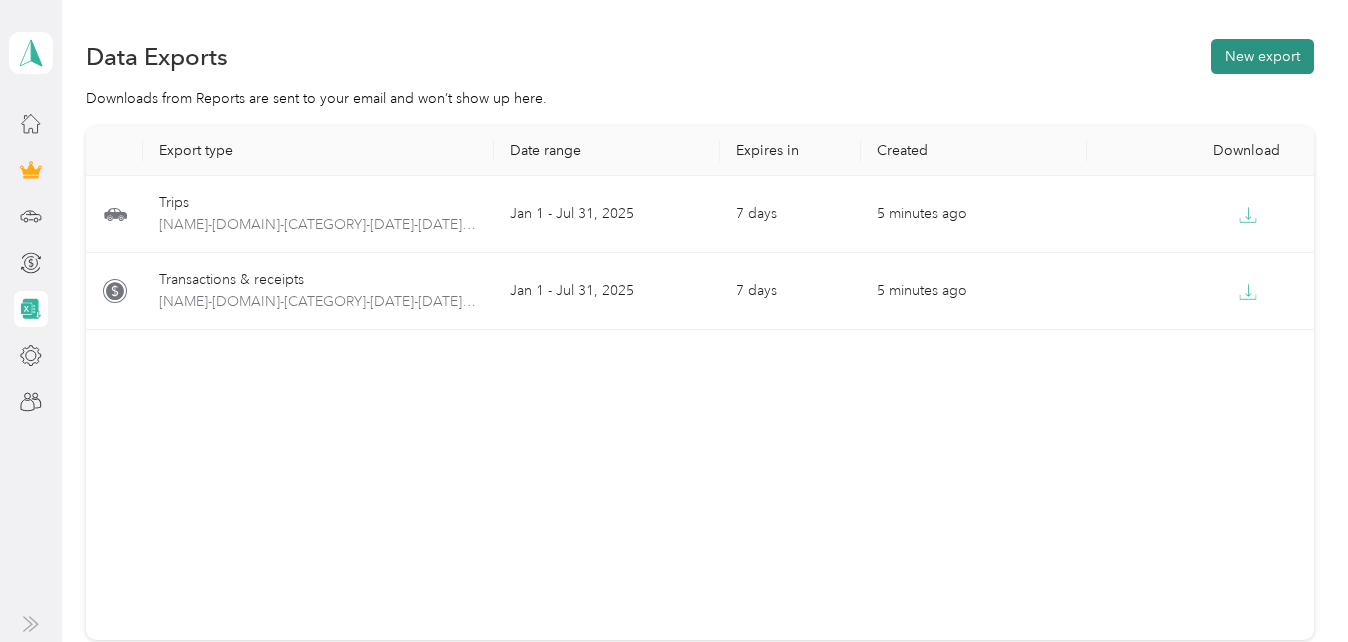 click on "New export" at bounding box center (1262, 56) 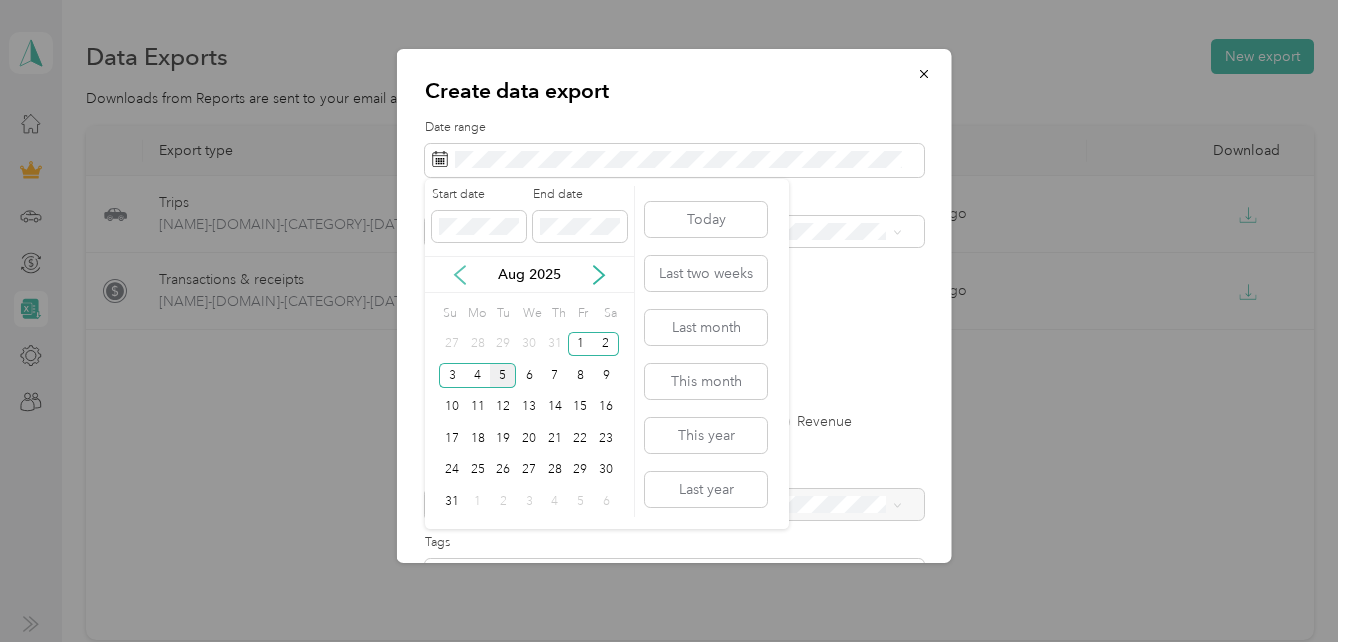 click 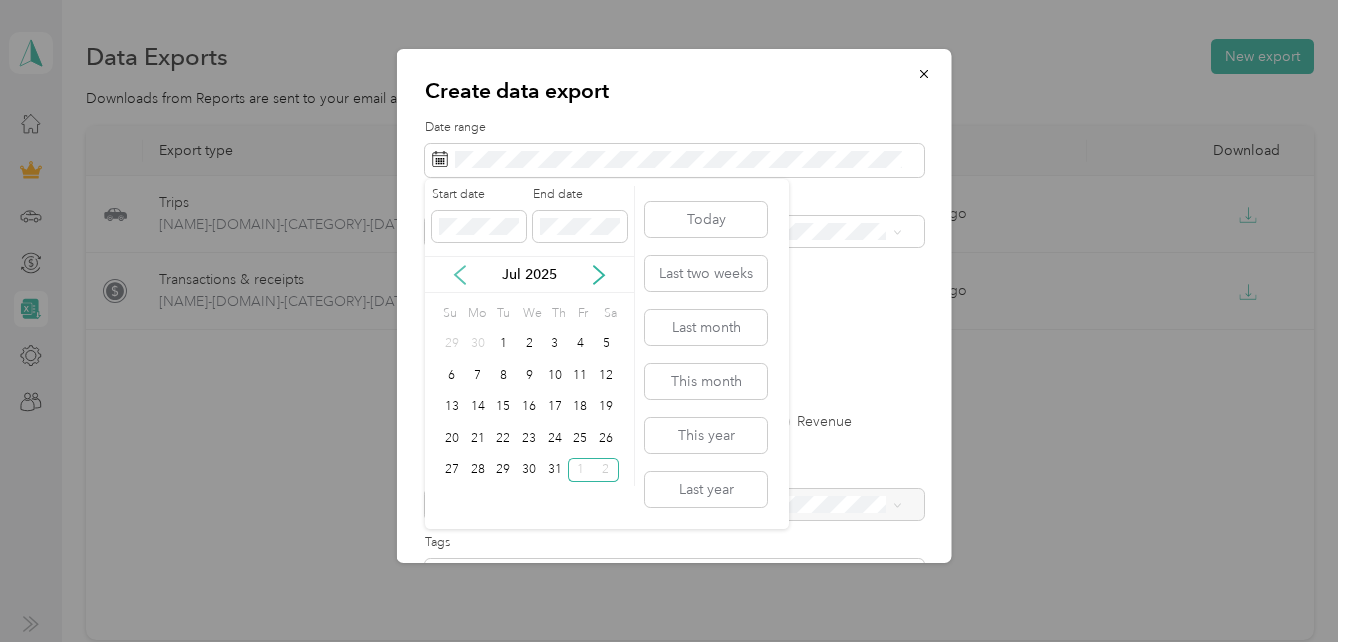click 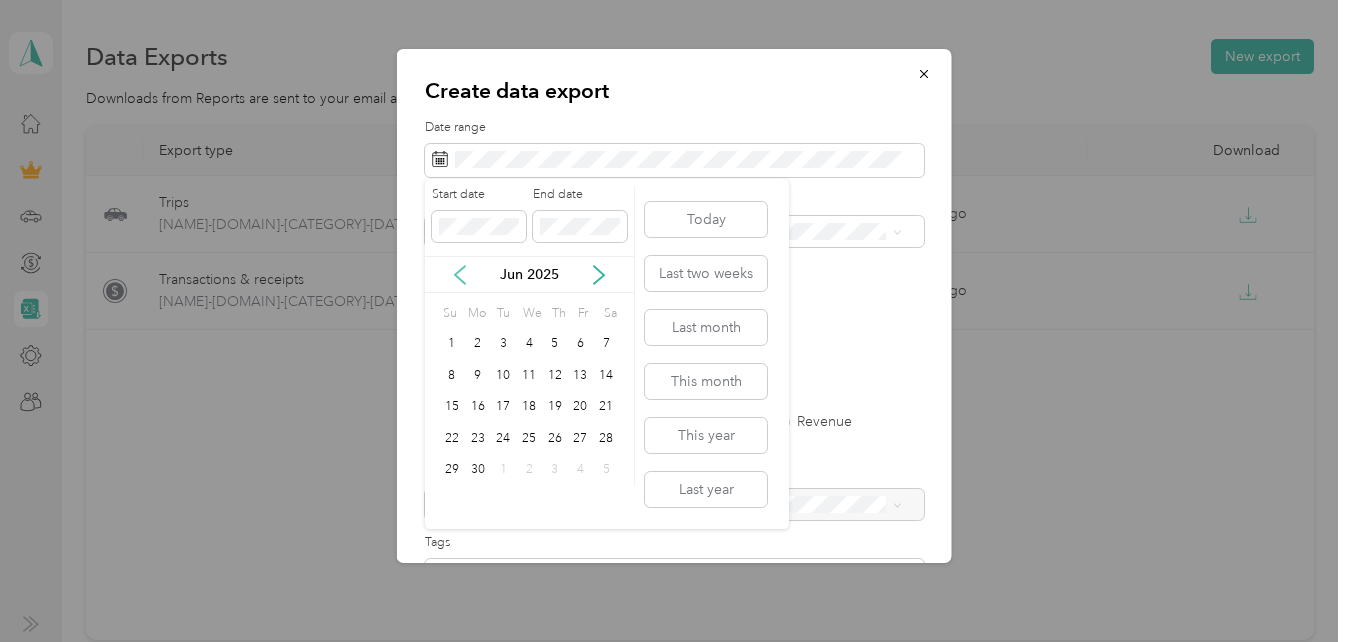 click 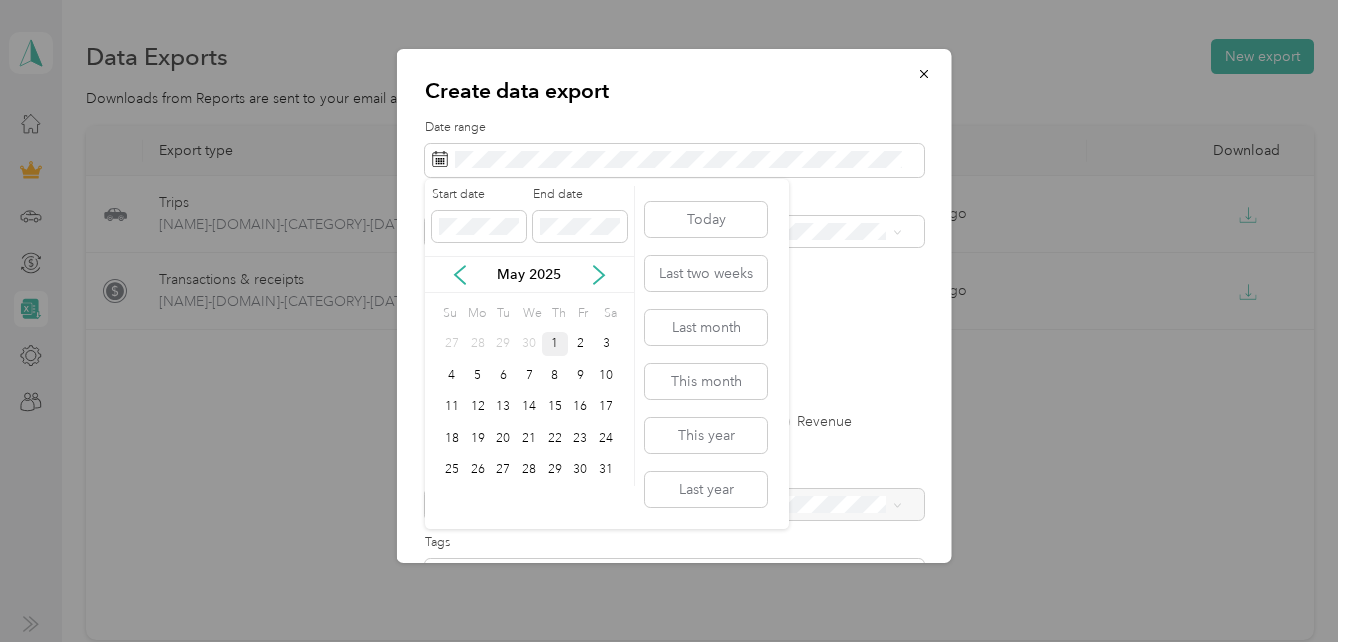 click on "1" at bounding box center [555, 344] 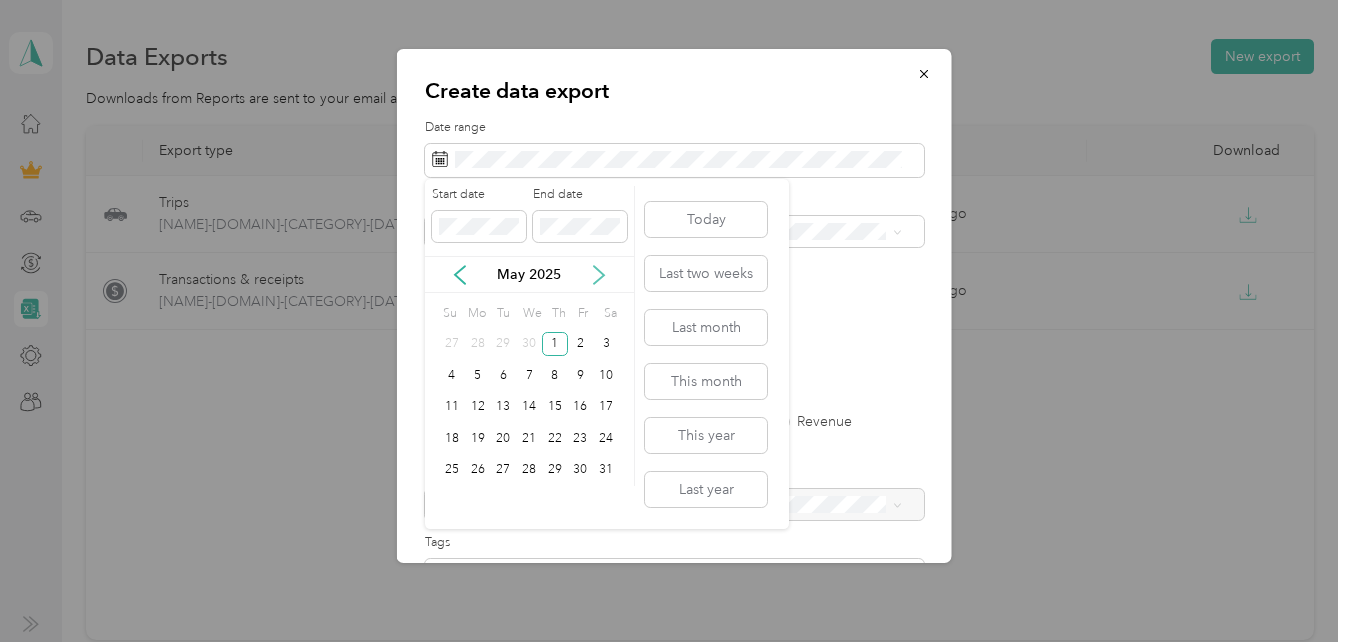 click 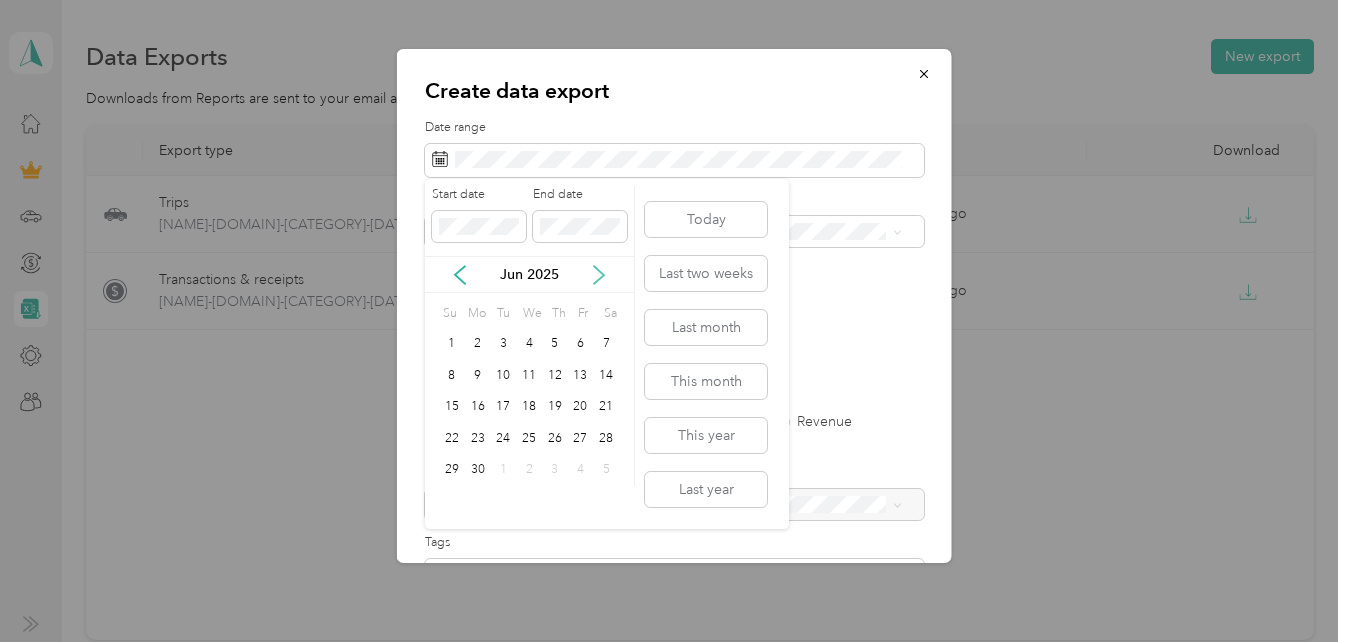 click 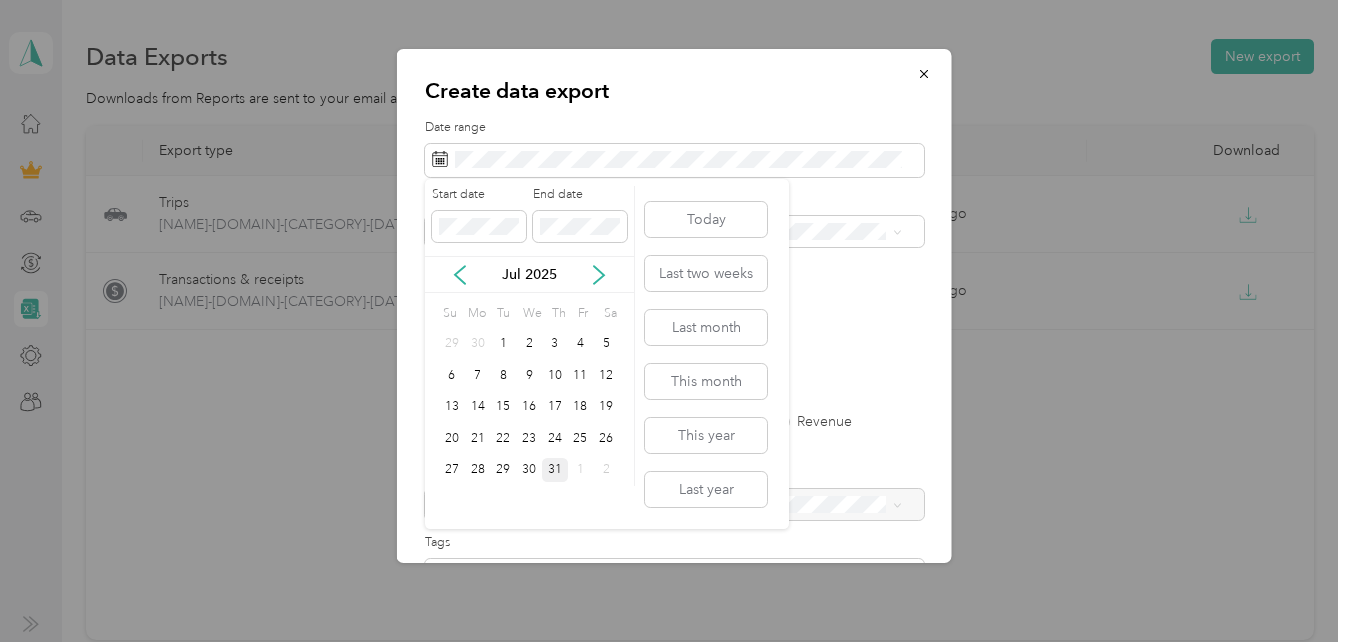 click on "31" at bounding box center [555, 470] 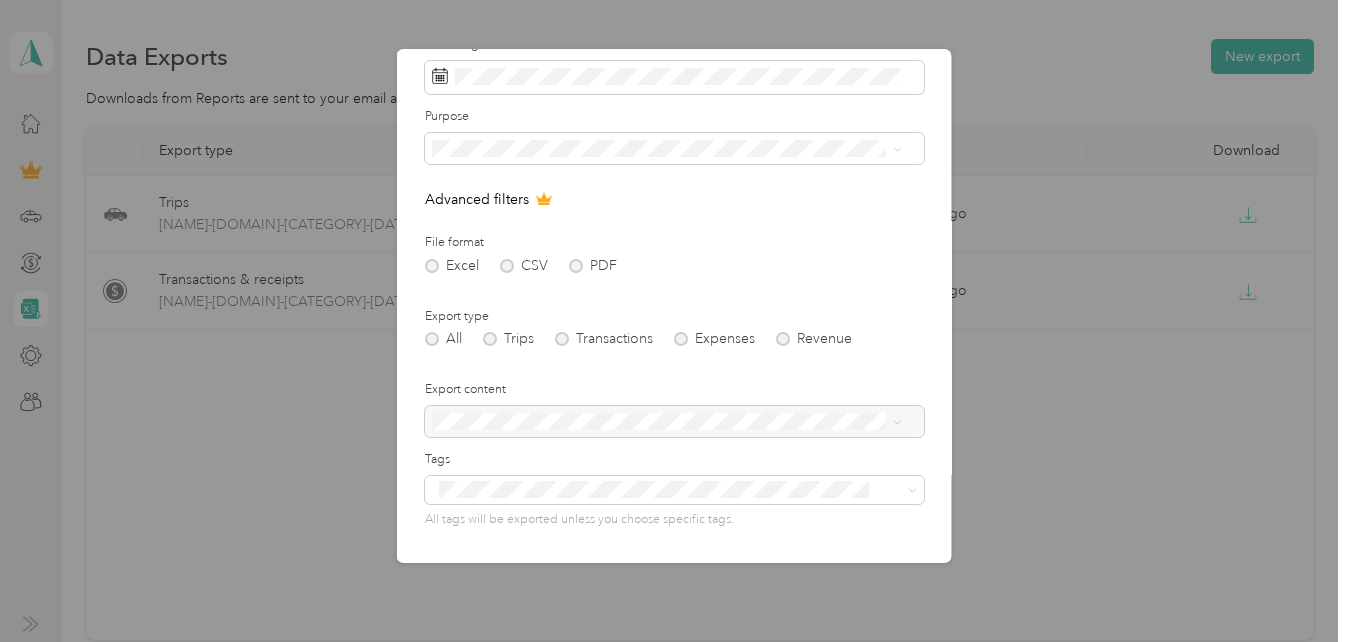 scroll, scrollTop: 213, scrollLeft: 0, axis: vertical 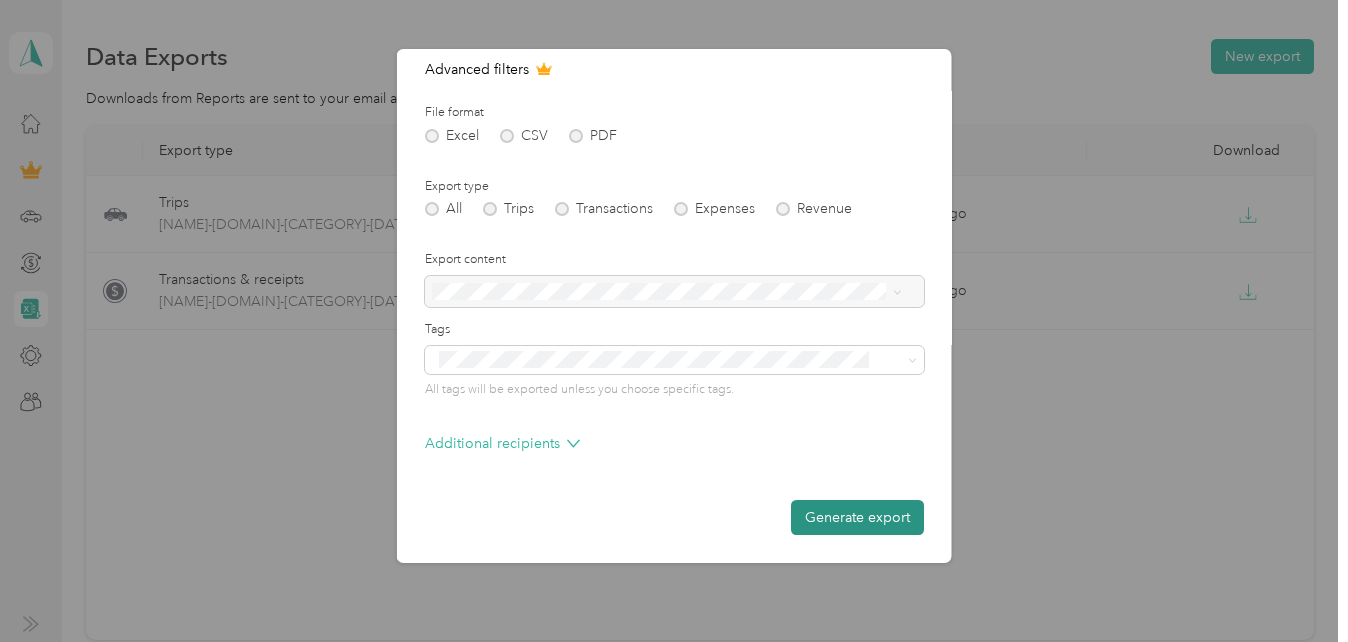click on "Generate export" at bounding box center [857, 517] 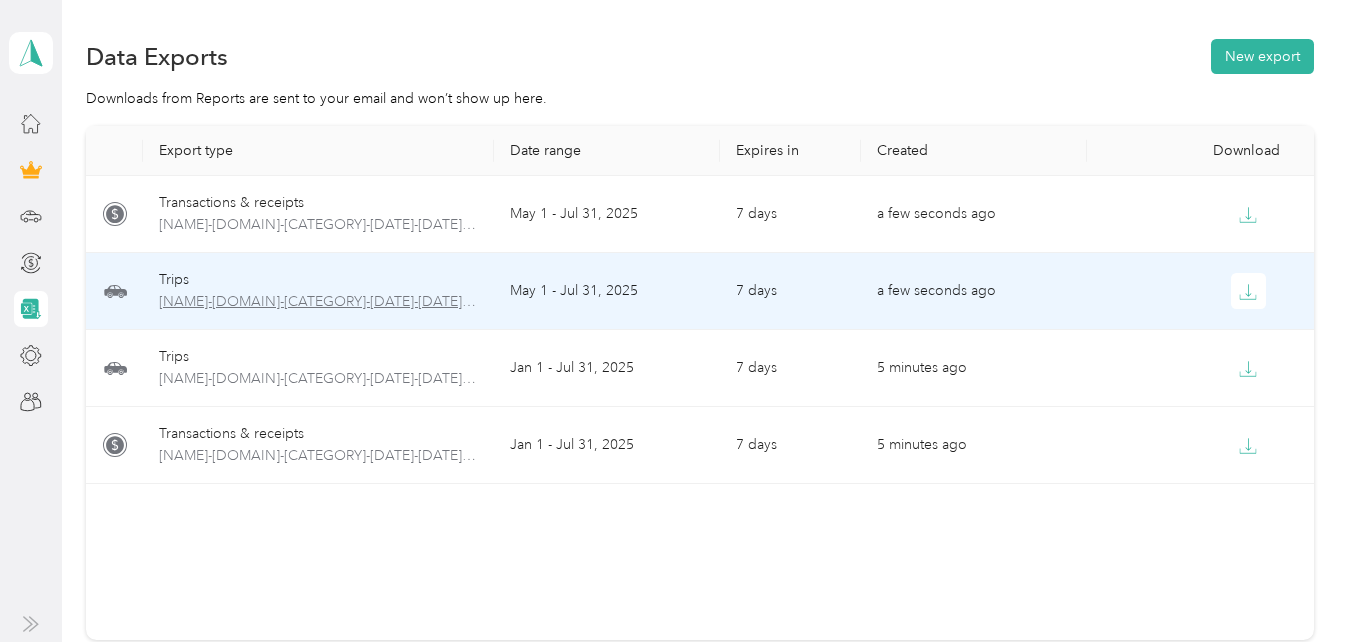 click on "[NAME]-[DOMAIN]-[CATEGORY]-[DATE]-[DATE].xlsx" at bounding box center [318, 302] 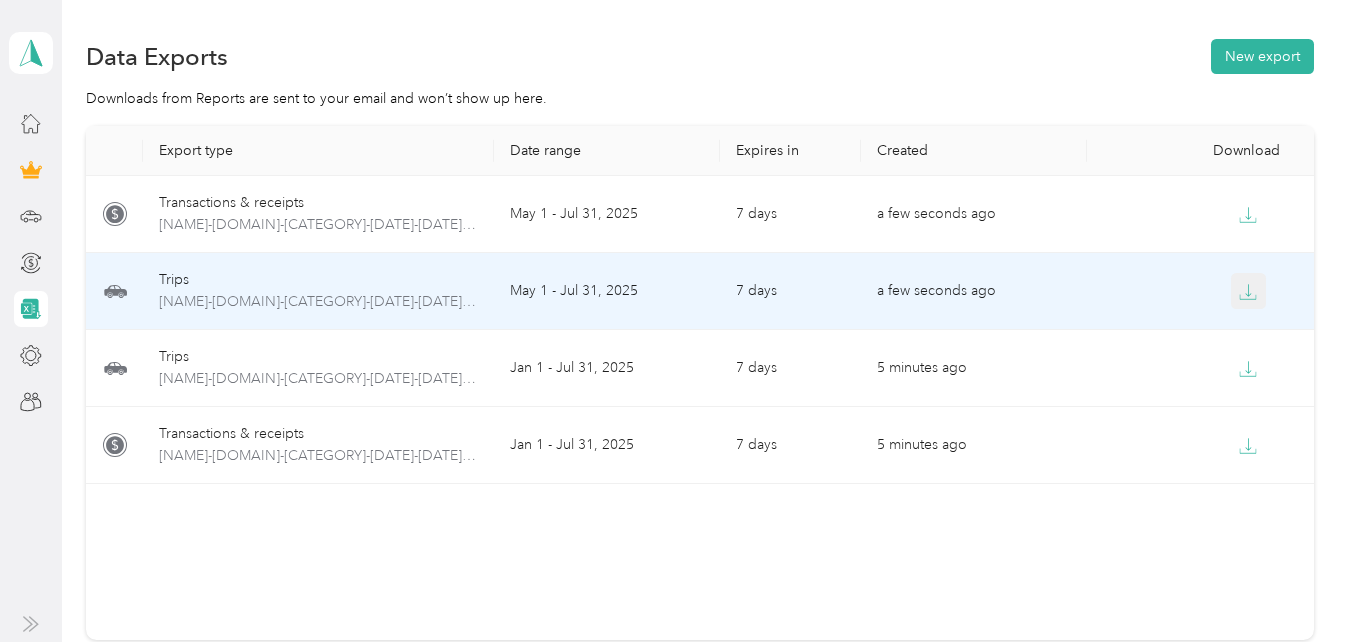 click at bounding box center (1249, 291) 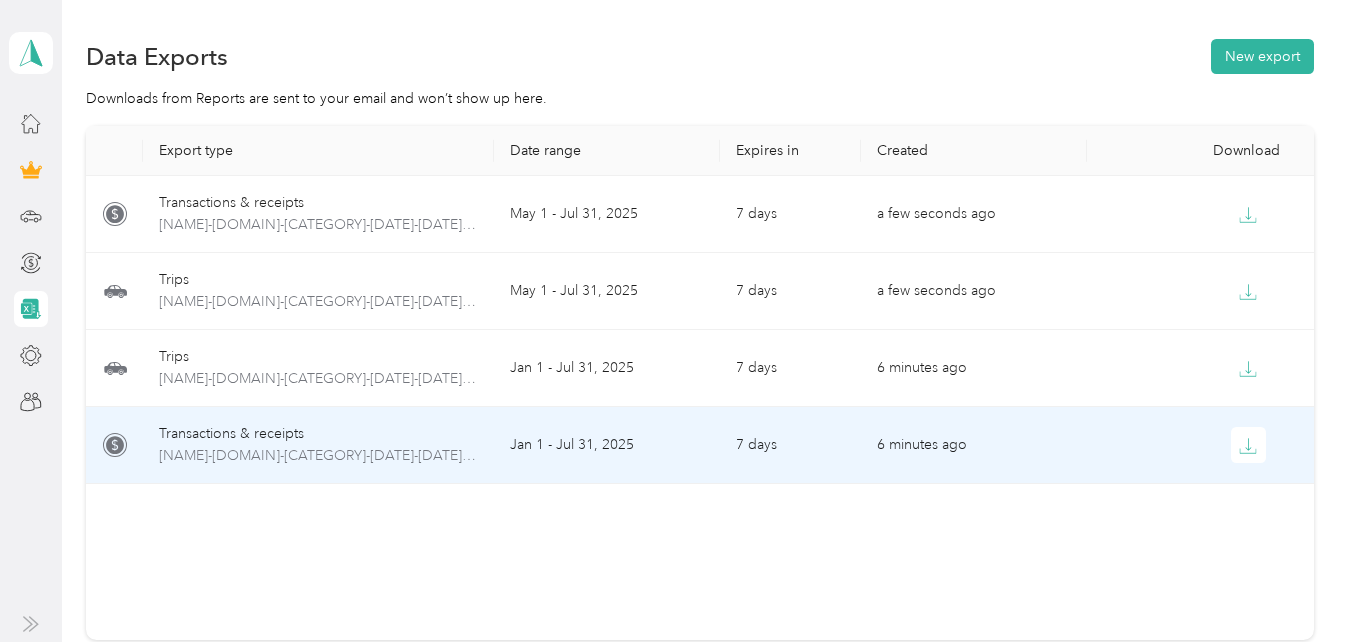 click at bounding box center [1200, 445] 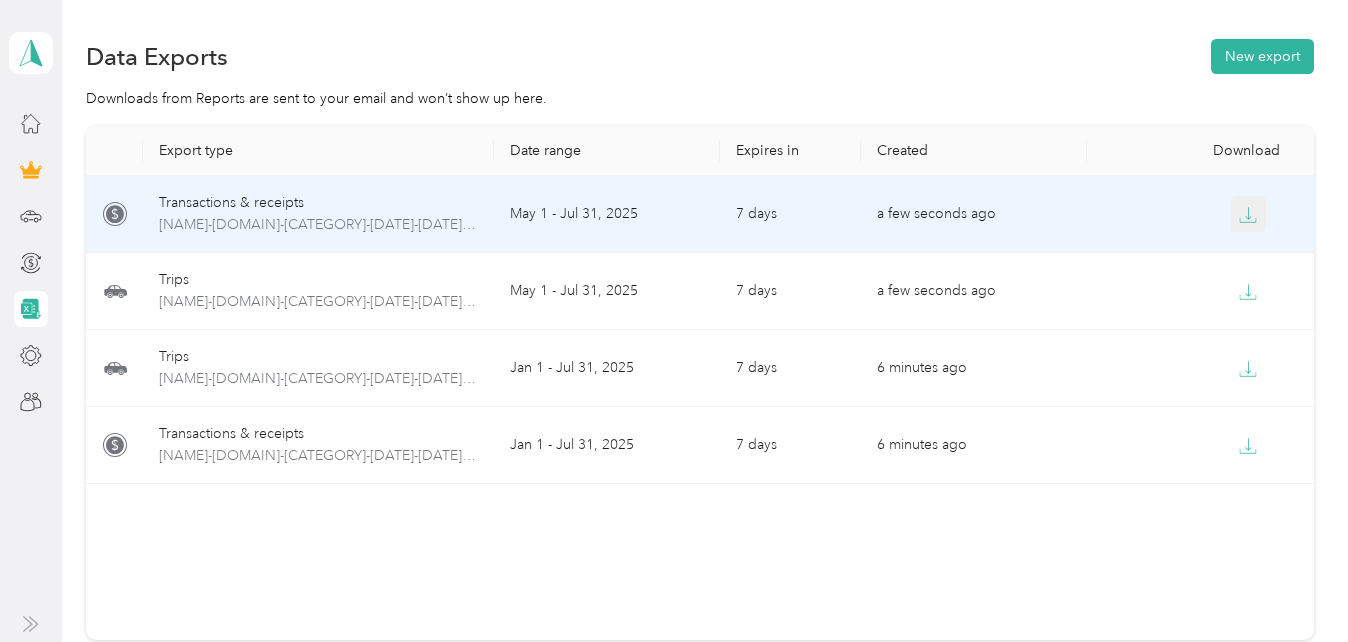 click 